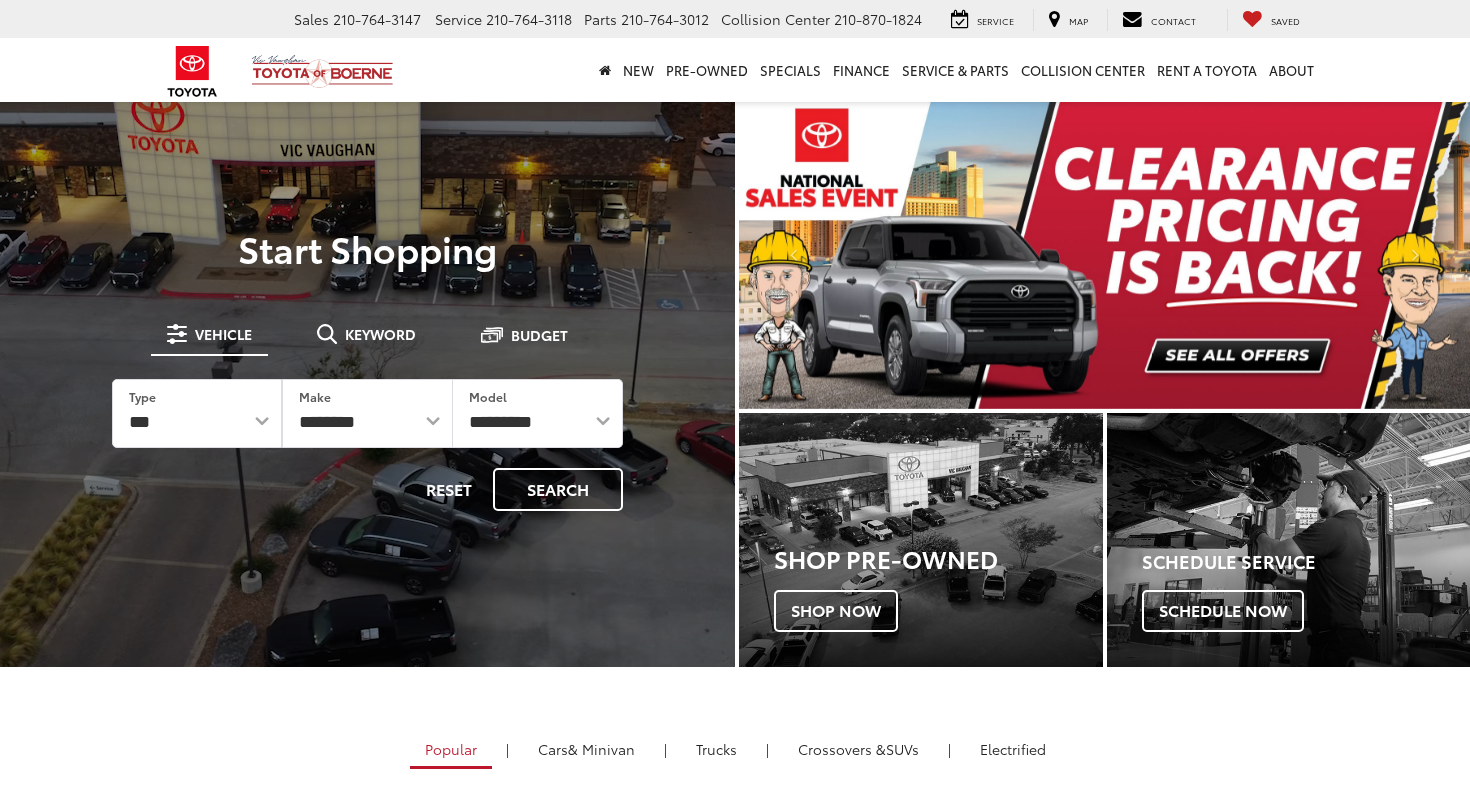 scroll, scrollTop: 0, scrollLeft: 0, axis: both 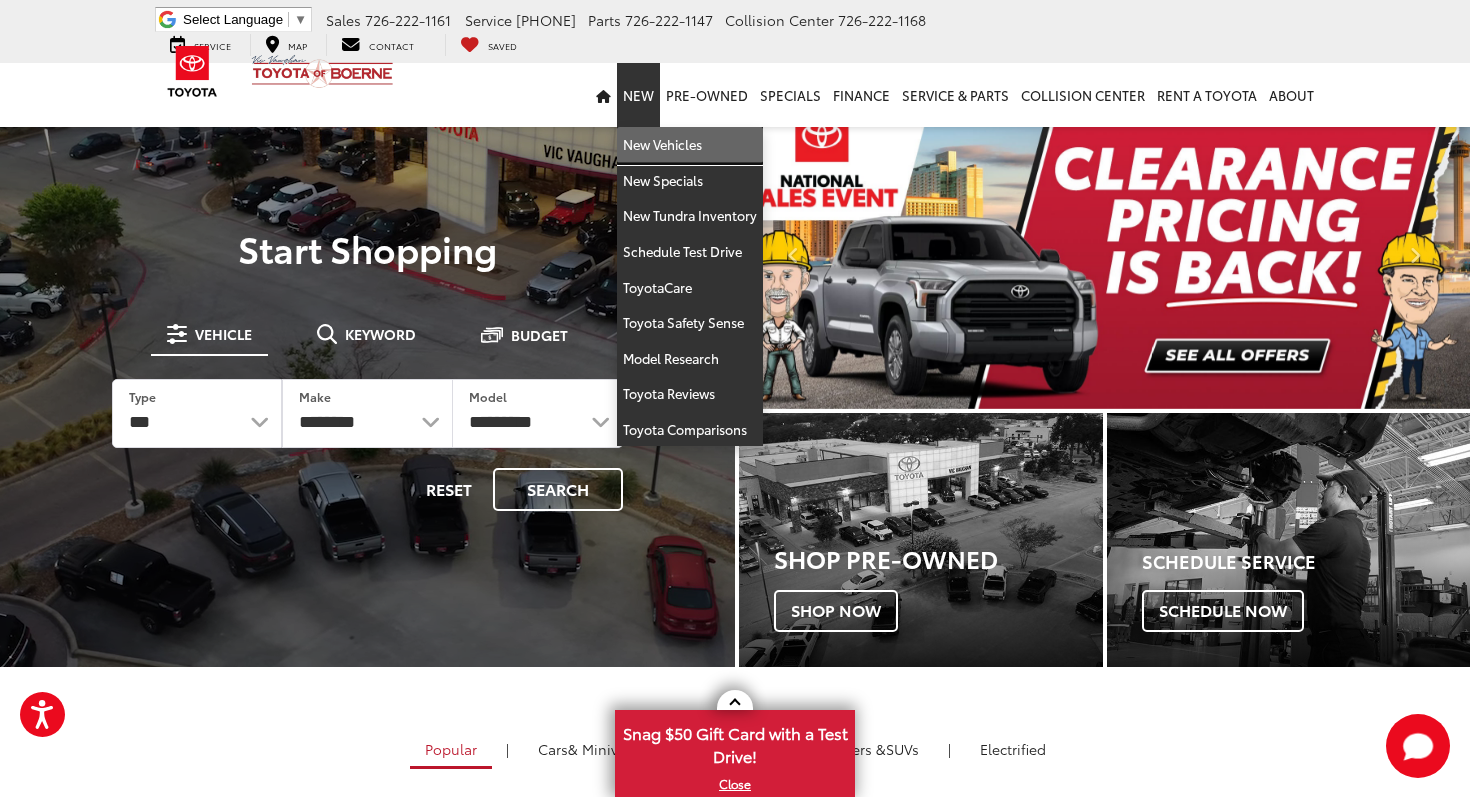 click on "New Vehicles" at bounding box center (690, 145) 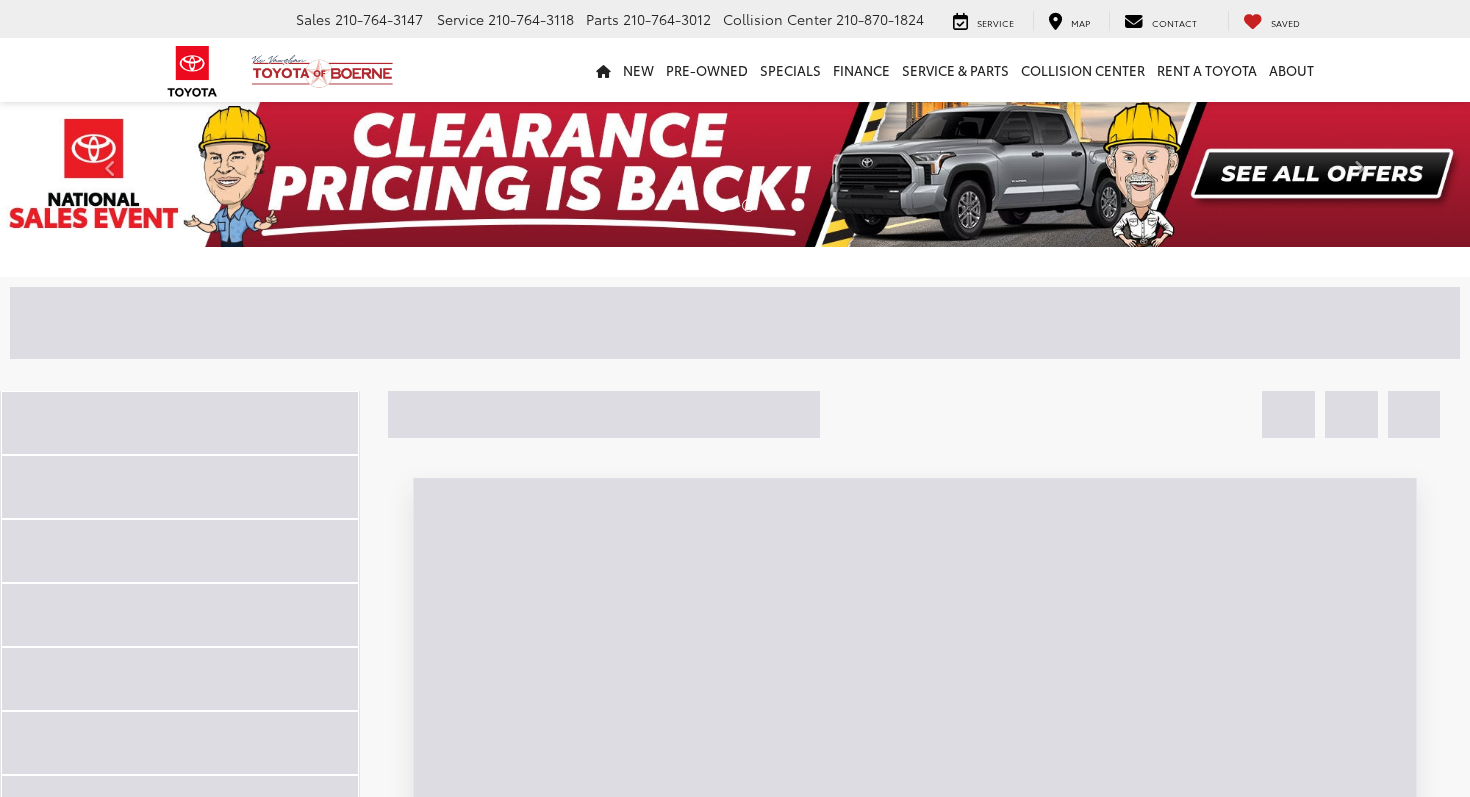 scroll, scrollTop: 0, scrollLeft: 0, axis: both 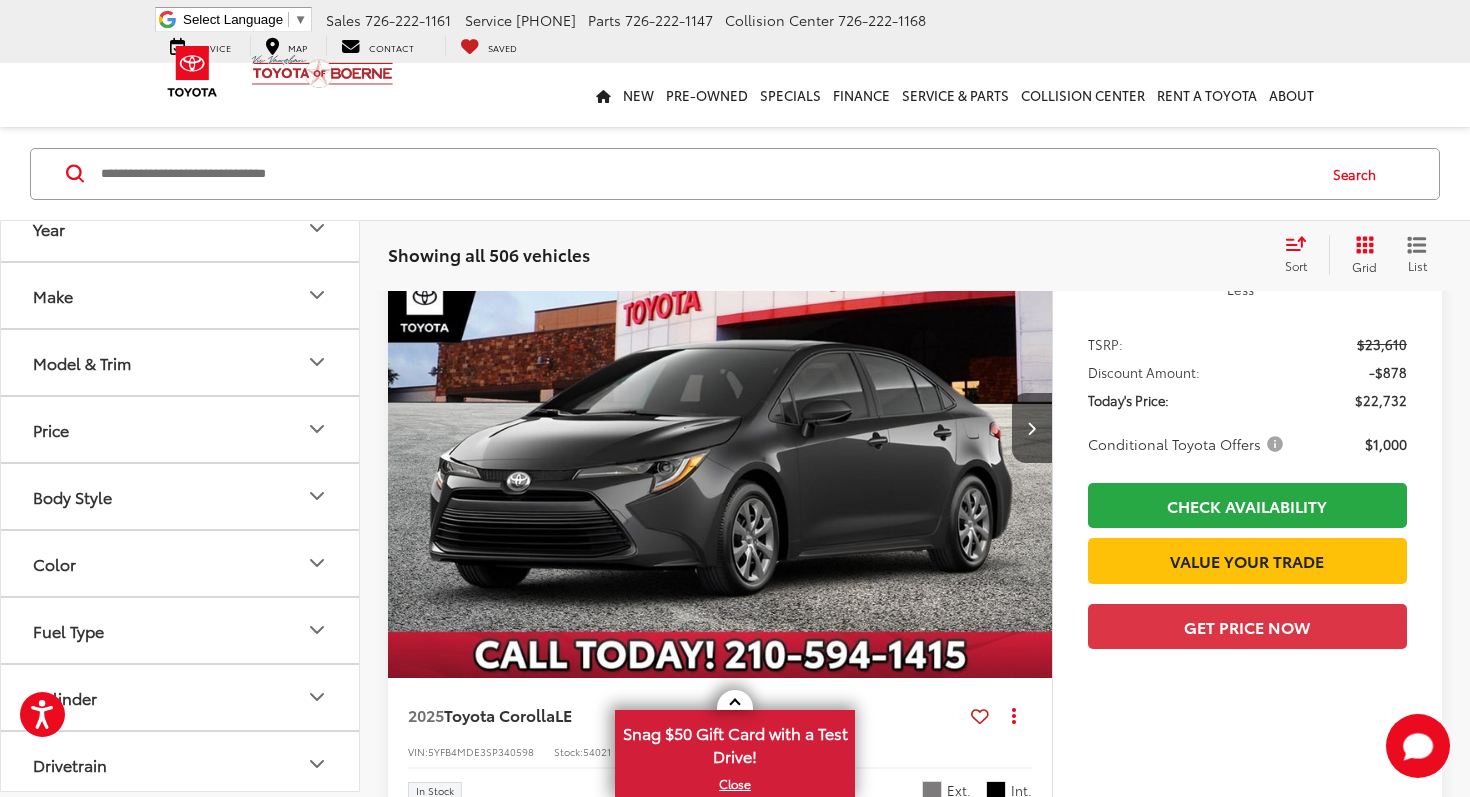 click on "Model & Trim" at bounding box center (181, 362) 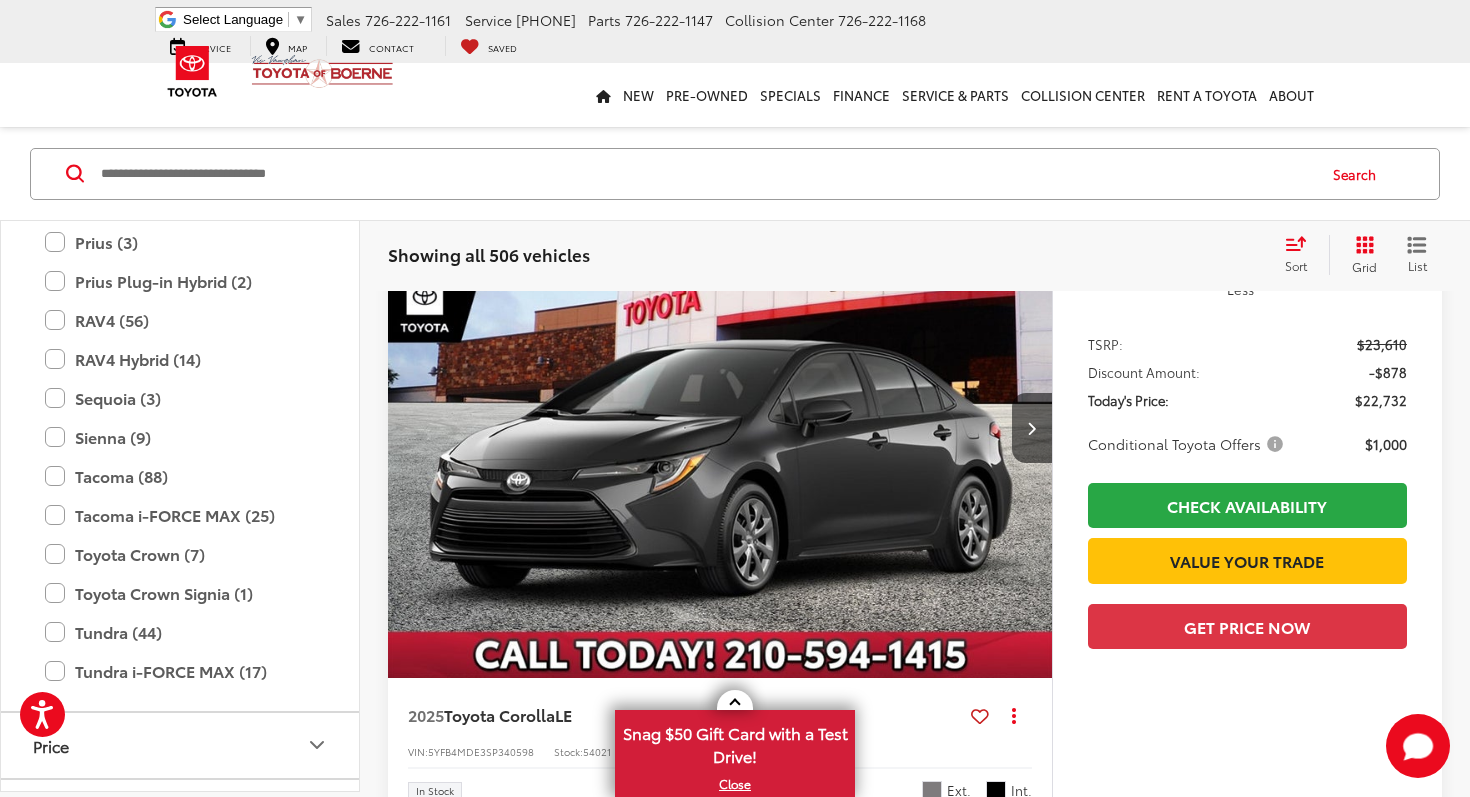 scroll, scrollTop: 777, scrollLeft: 0, axis: vertical 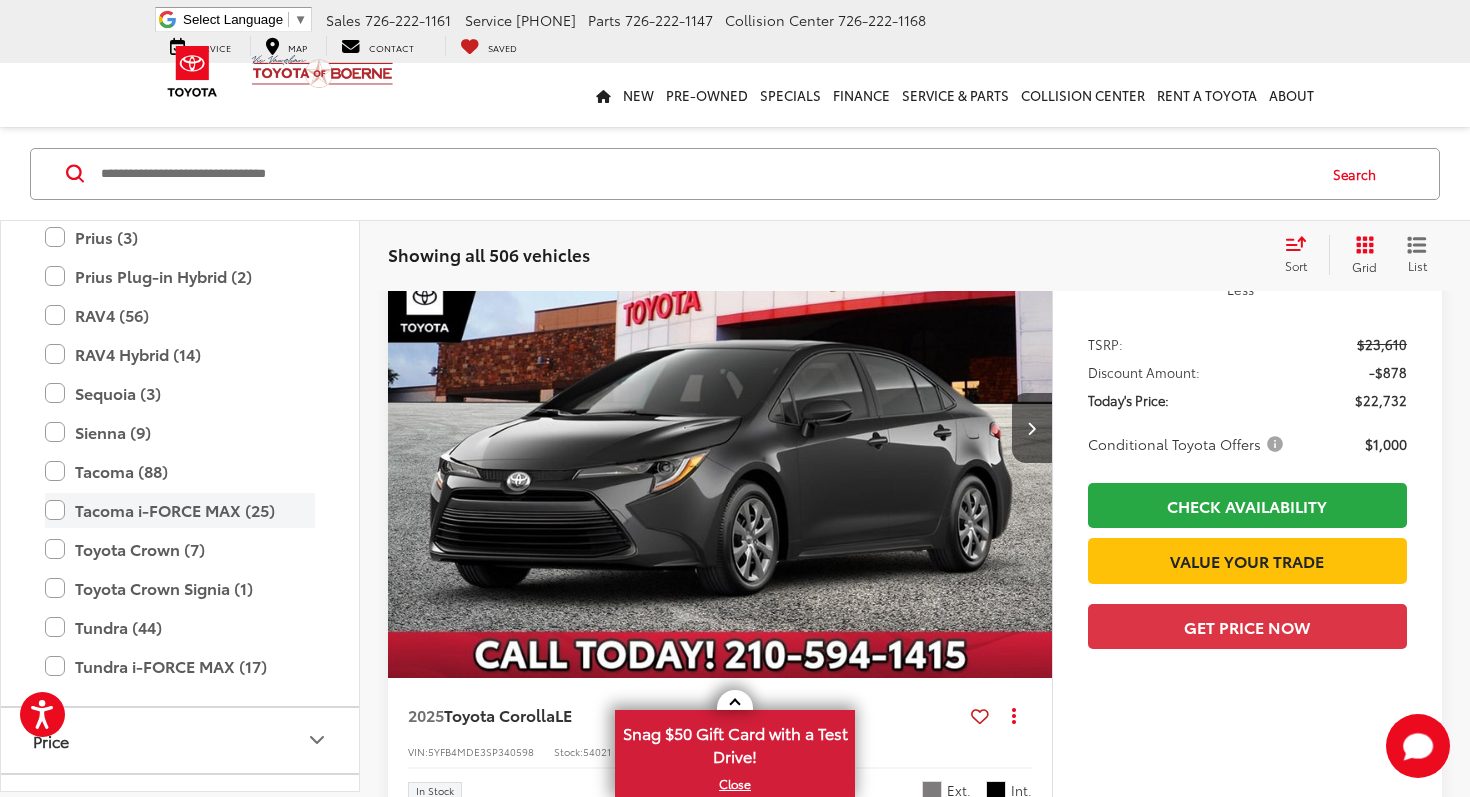 click on "Tacoma i-FORCE MAX (25)" at bounding box center [180, 510] 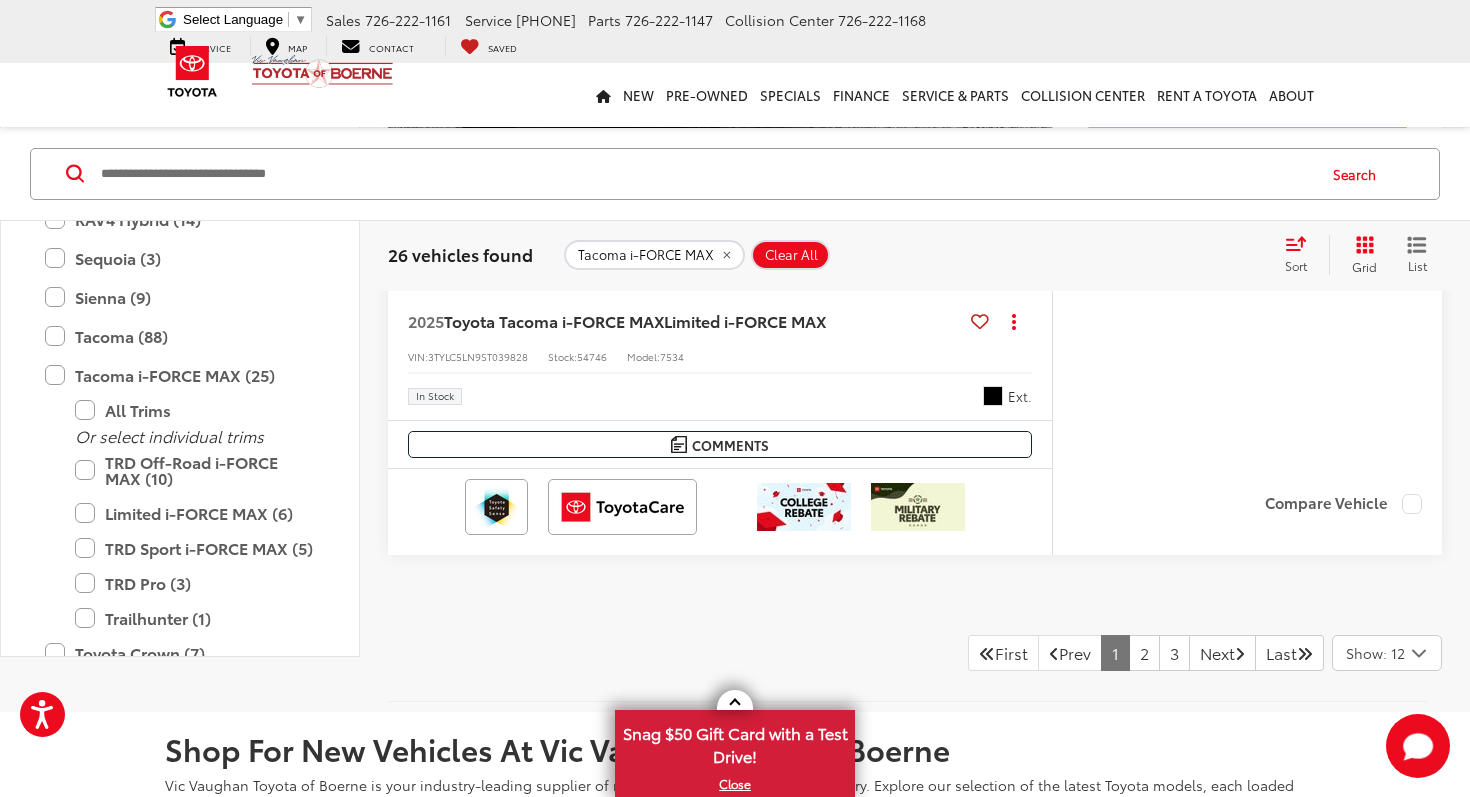 scroll, scrollTop: 10137, scrollLeft: 0, axis: vertical 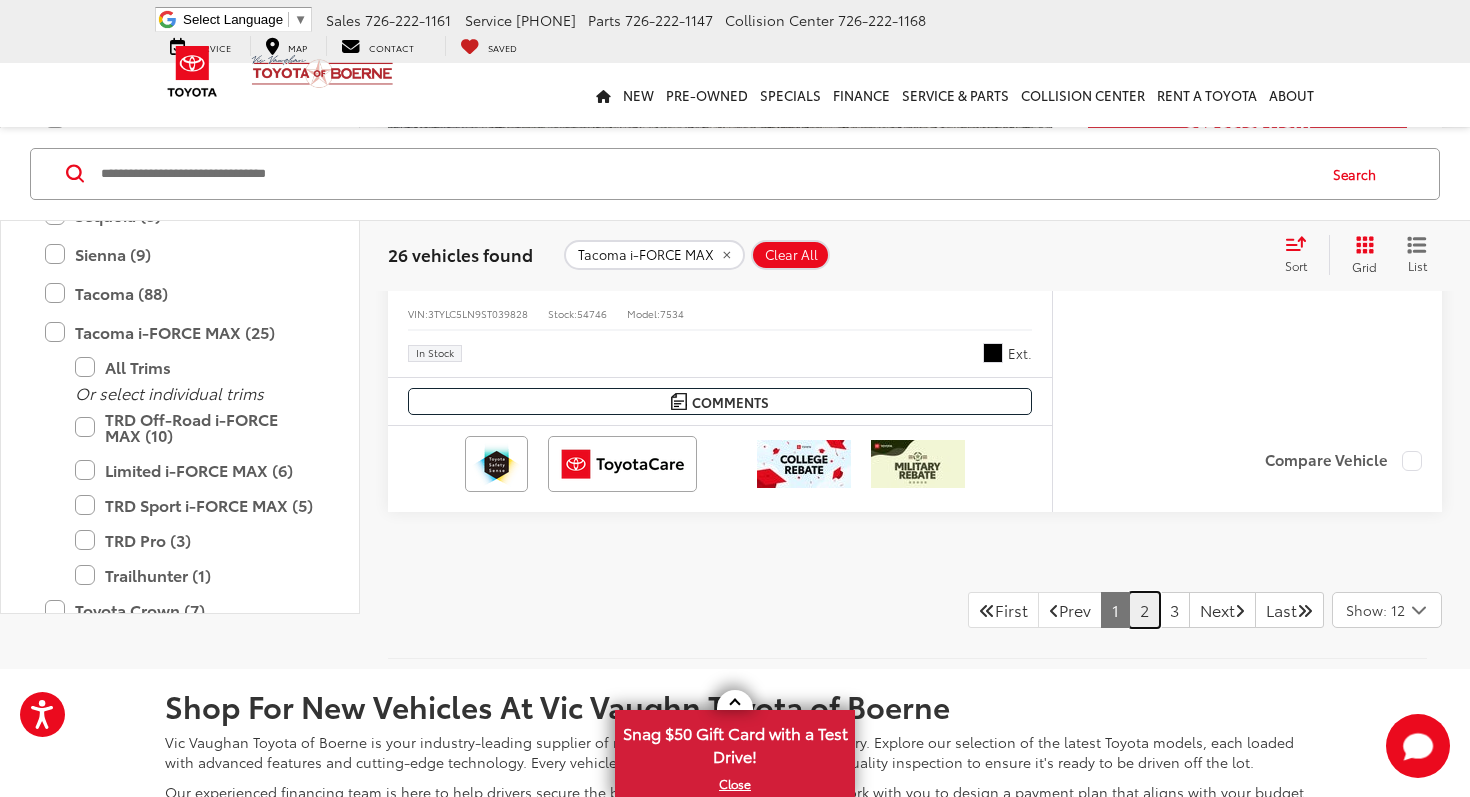 click on "2" at bounding box center (1144, 610) 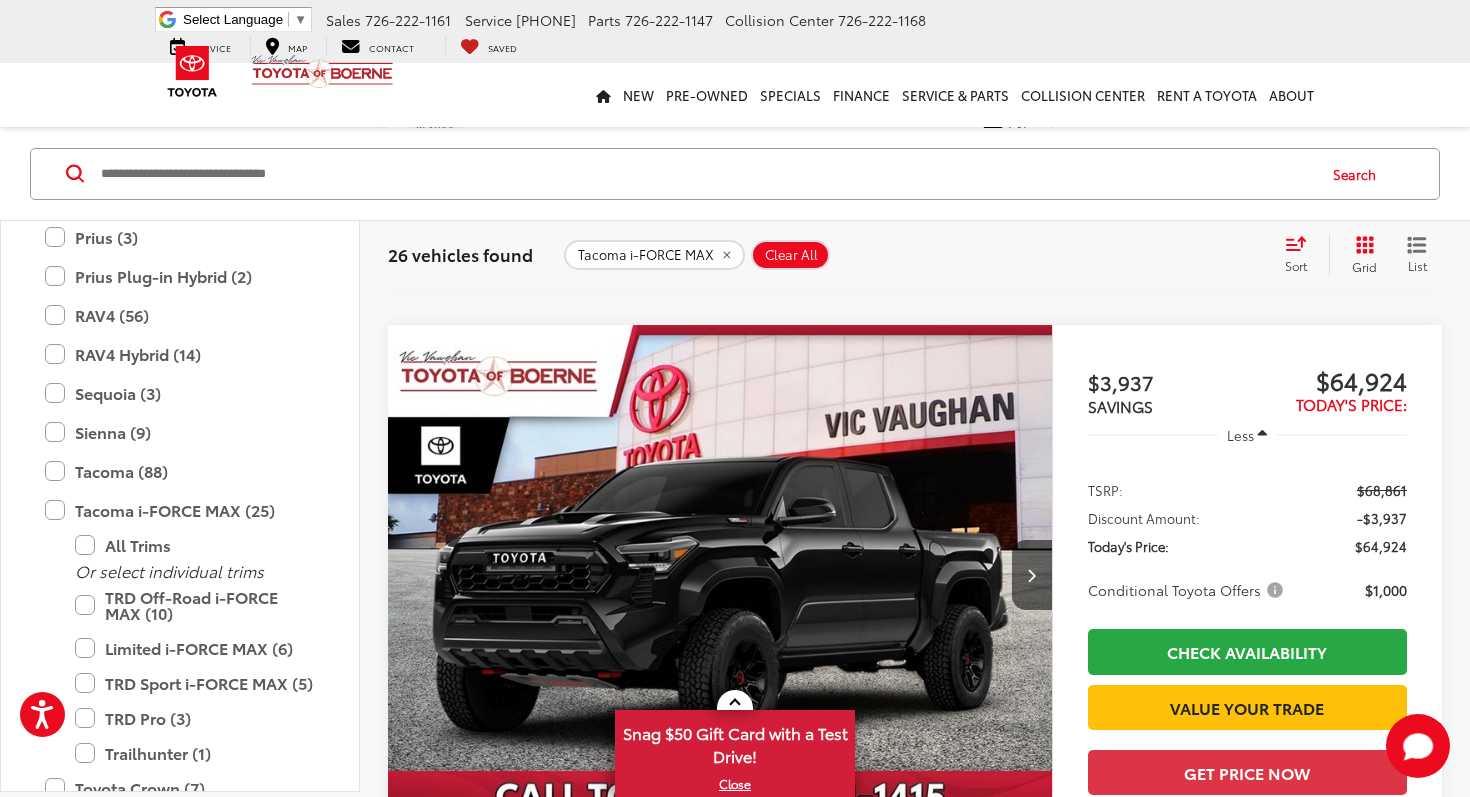 scroll, scrollTop: 1017, scrollLeft: 0, axis: vertical 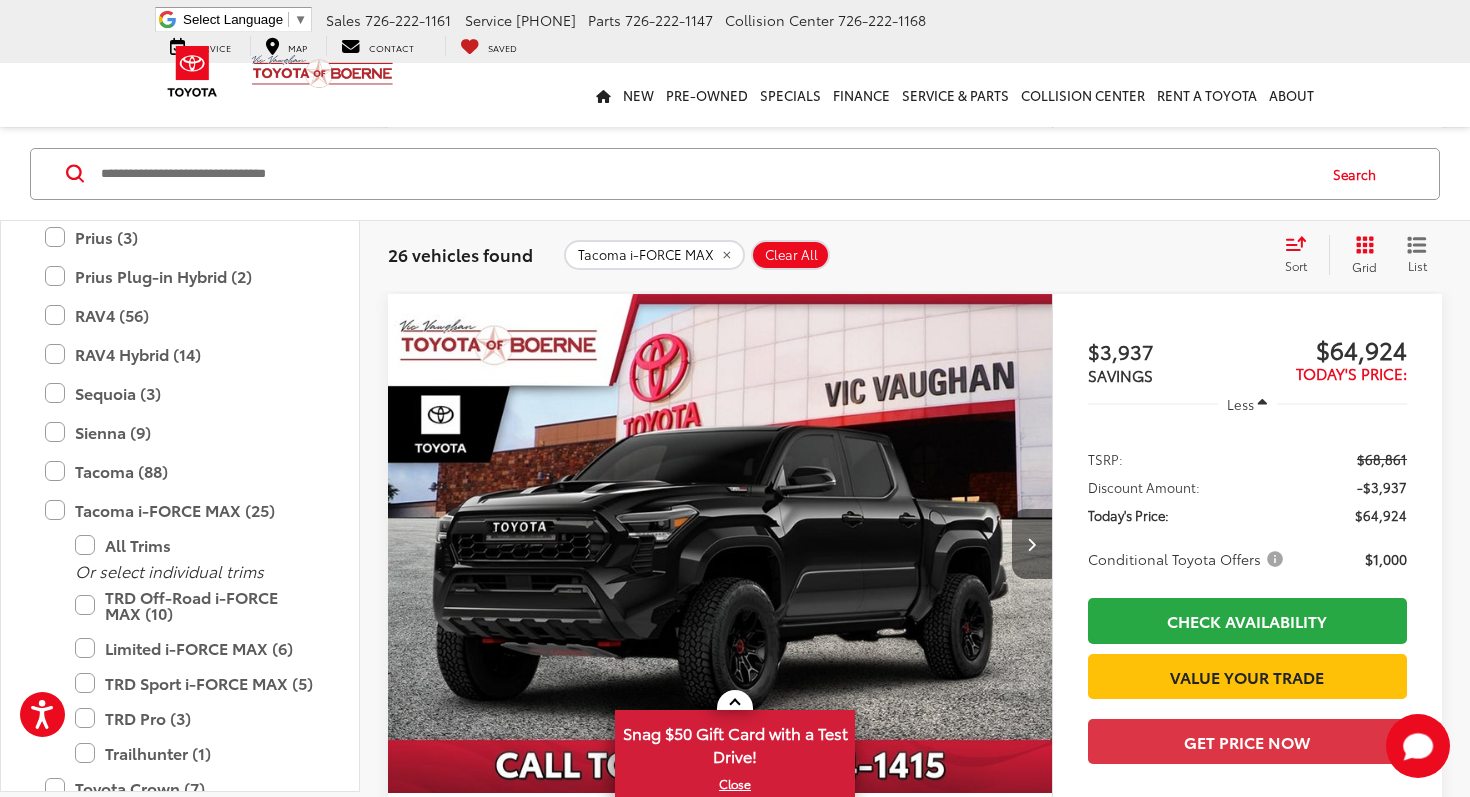 click at bounding box center [1032, 544] 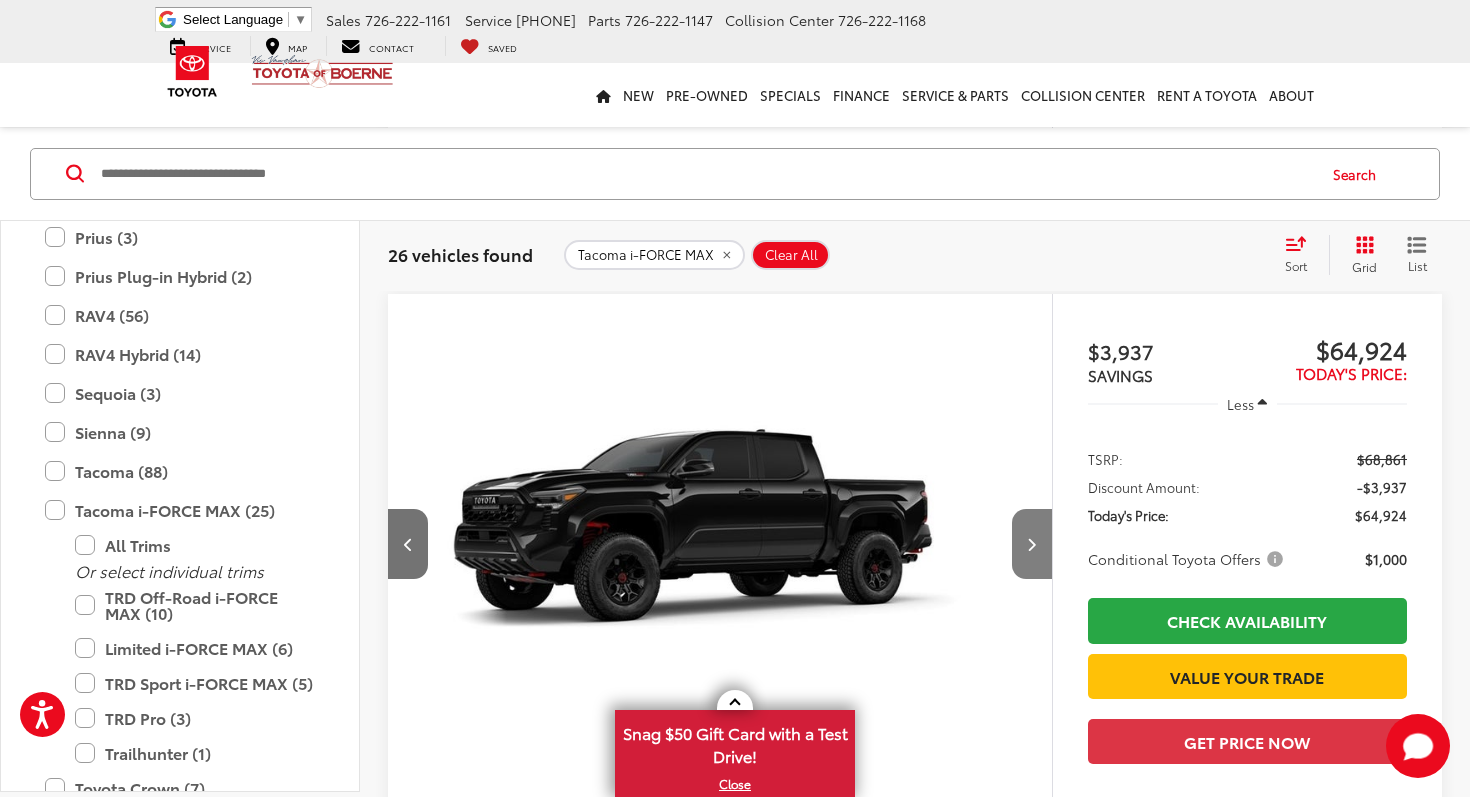click at bounding box center (1032, 544) 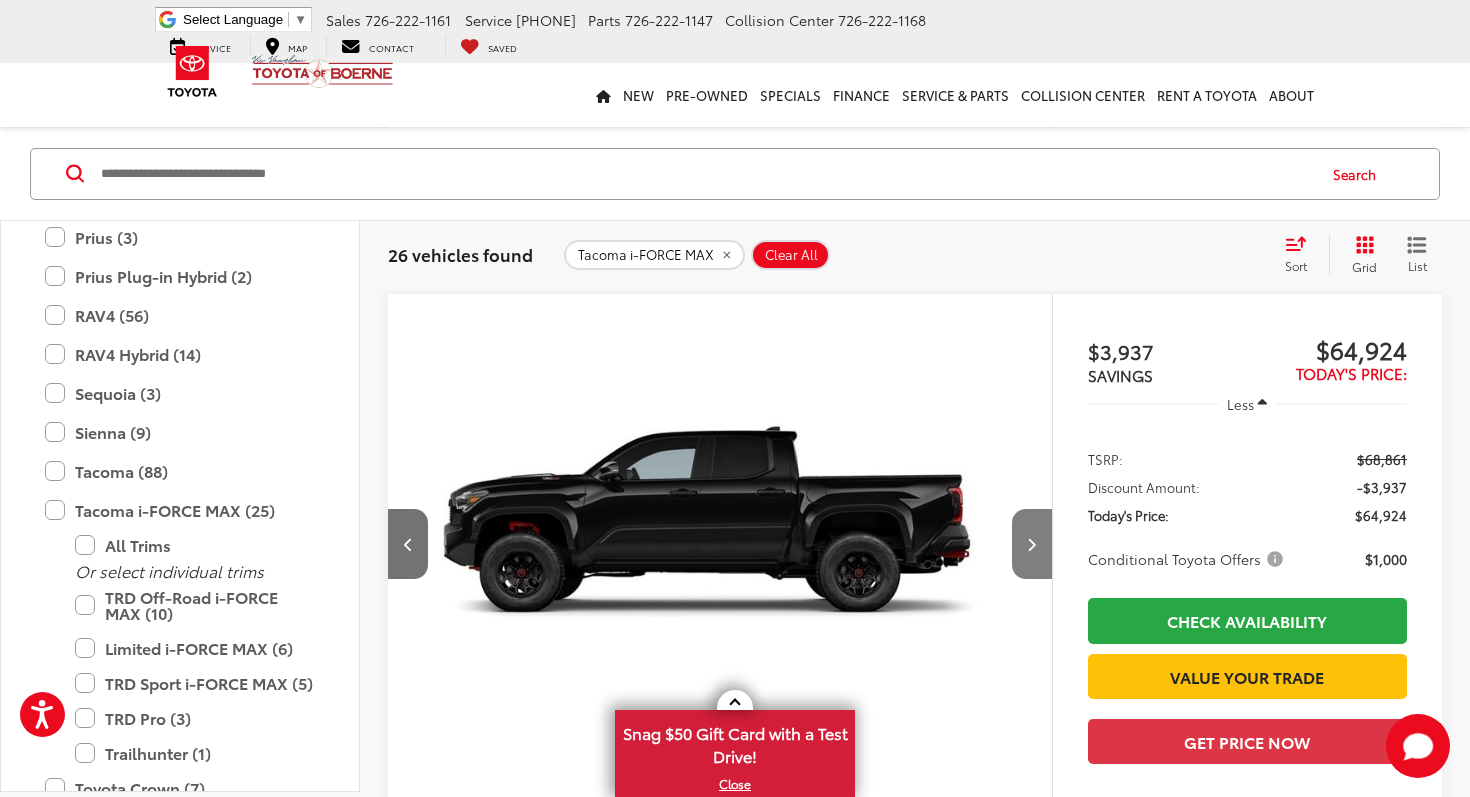 click at bounding box center (1032, 544) 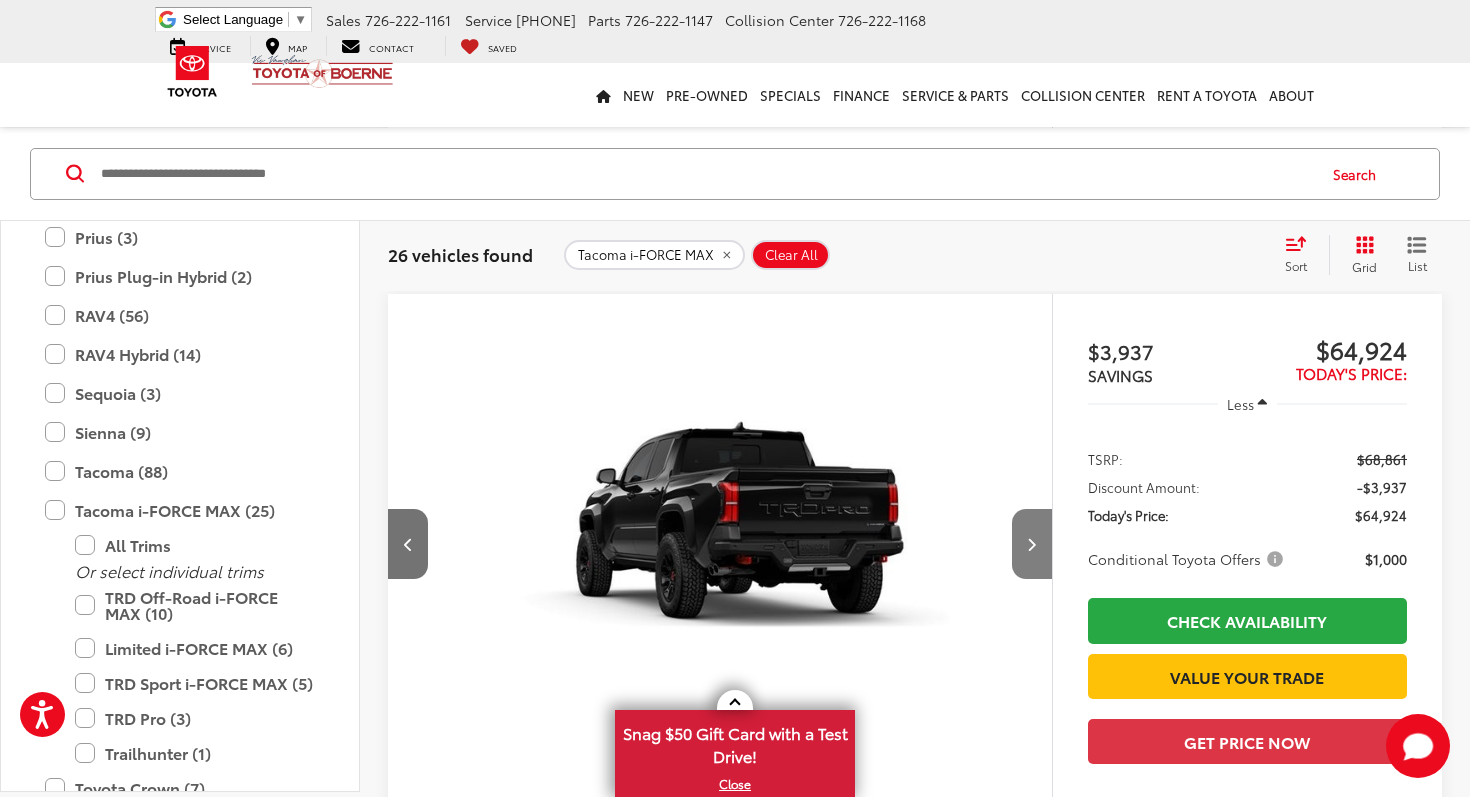click at bounding box center [1032, 544] 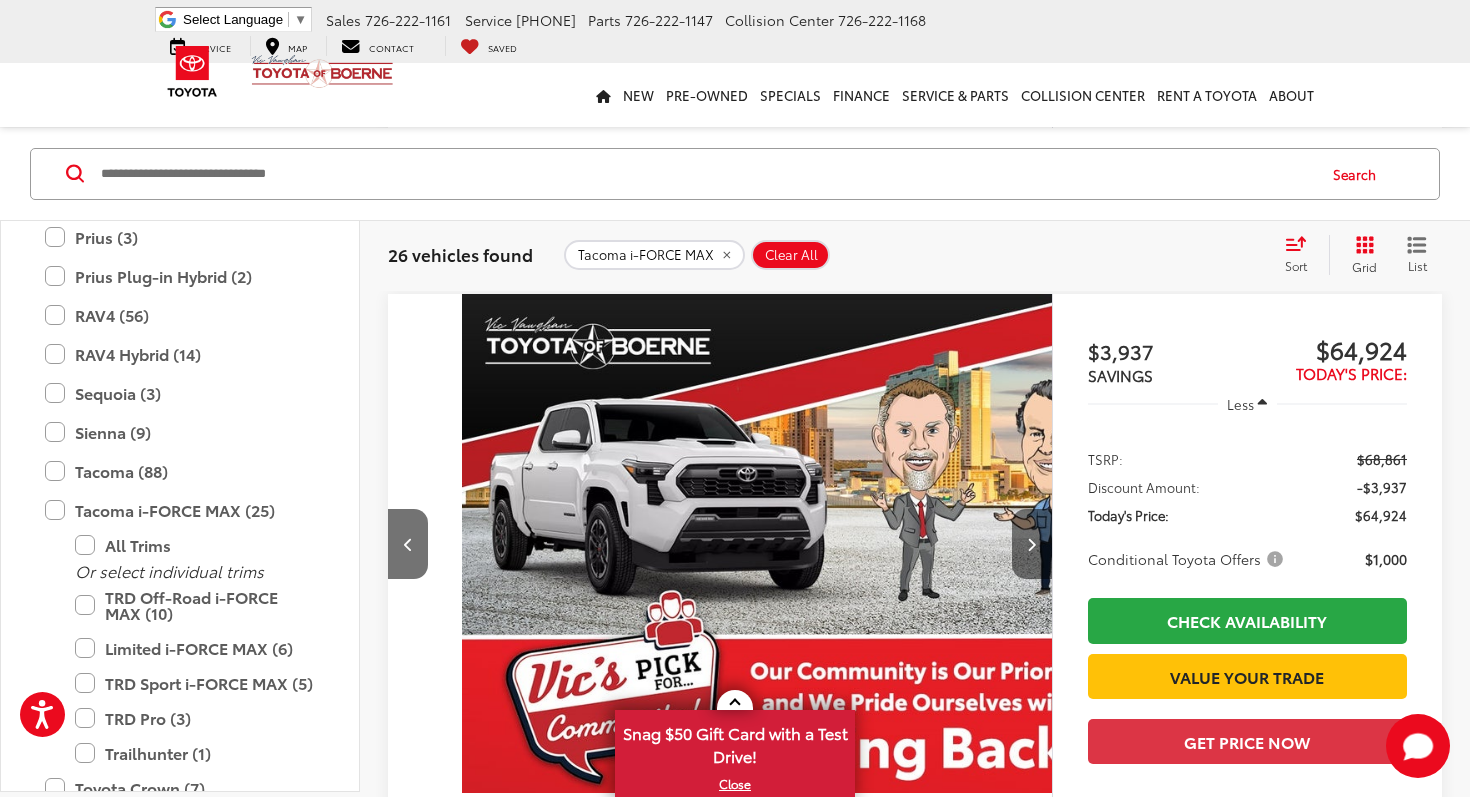scroll, scrollTop: 0, scrollLeft: 2668, axis: horizontal 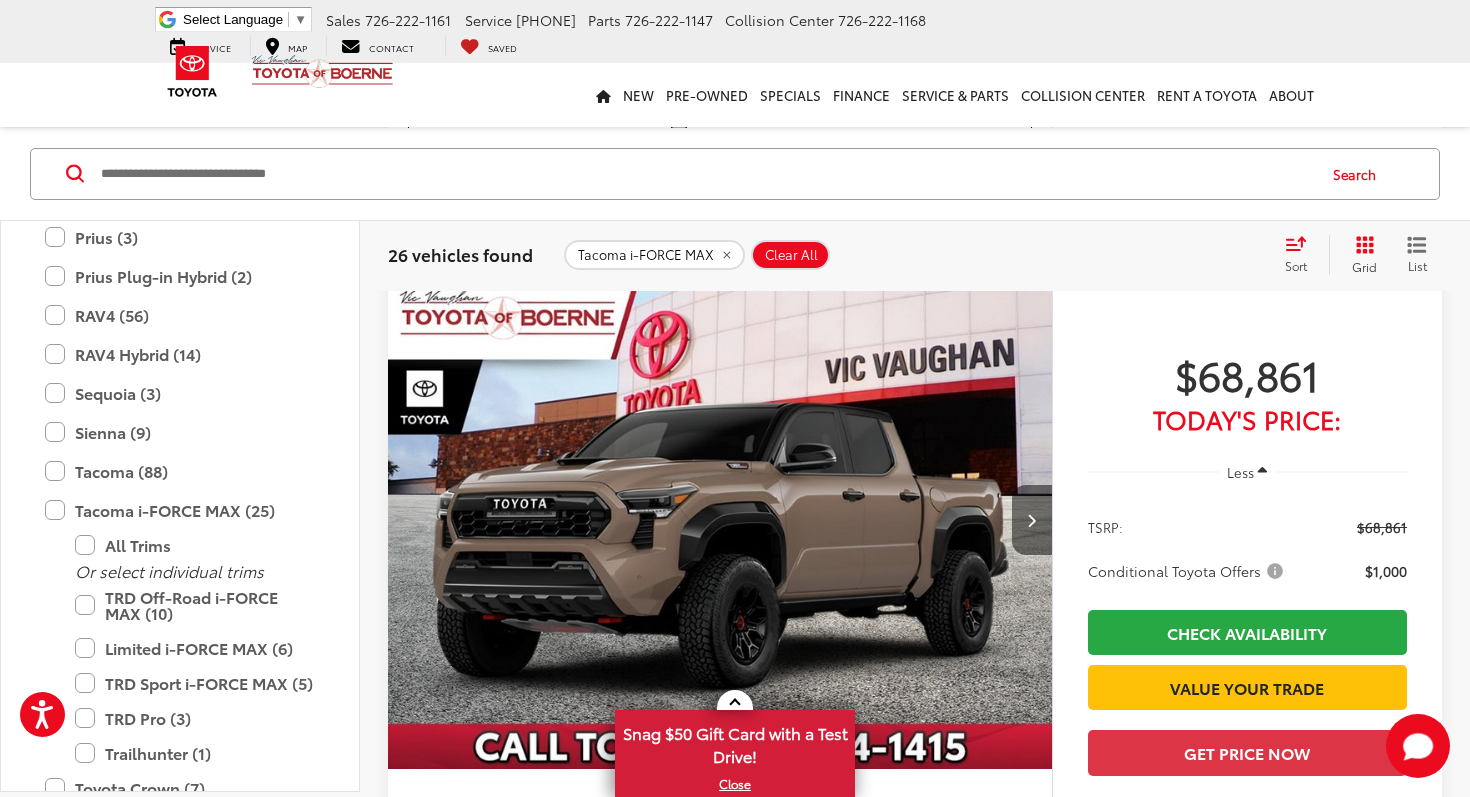 click at bounding box center [1032, 520] 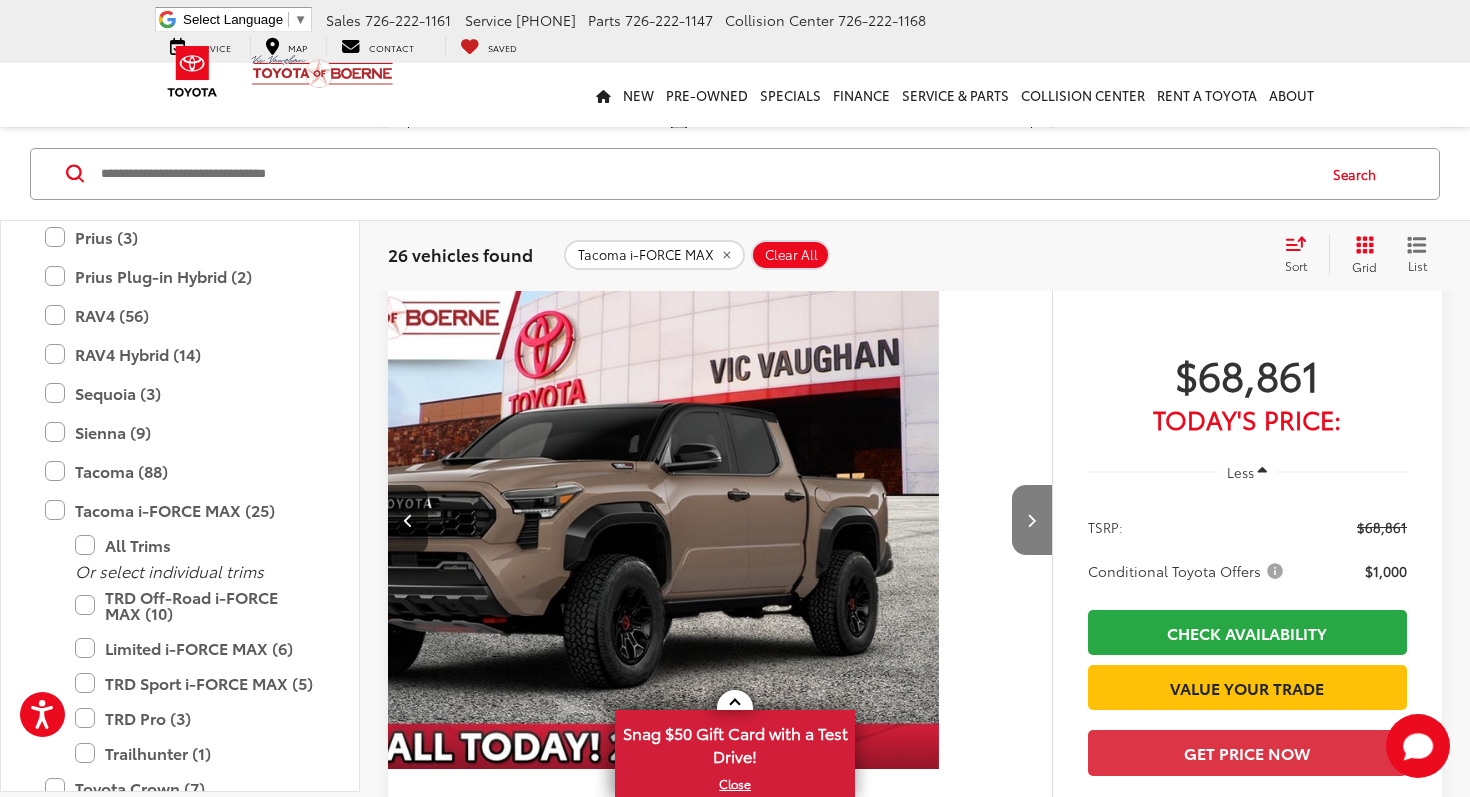 click at bounding box center (1032, 520) 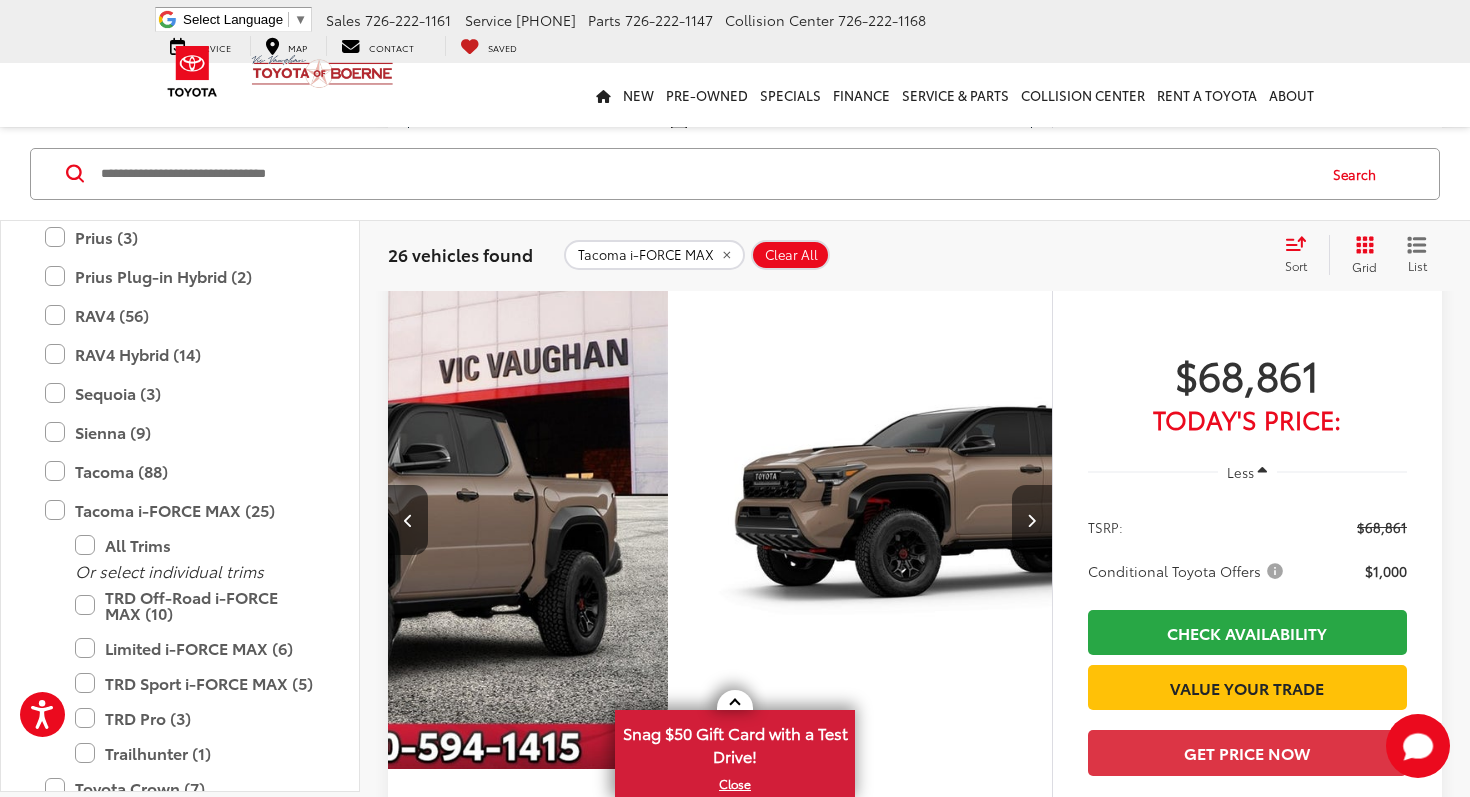 scroll, scrollTop: 0, scrollLeft: 667, axis: horizontal 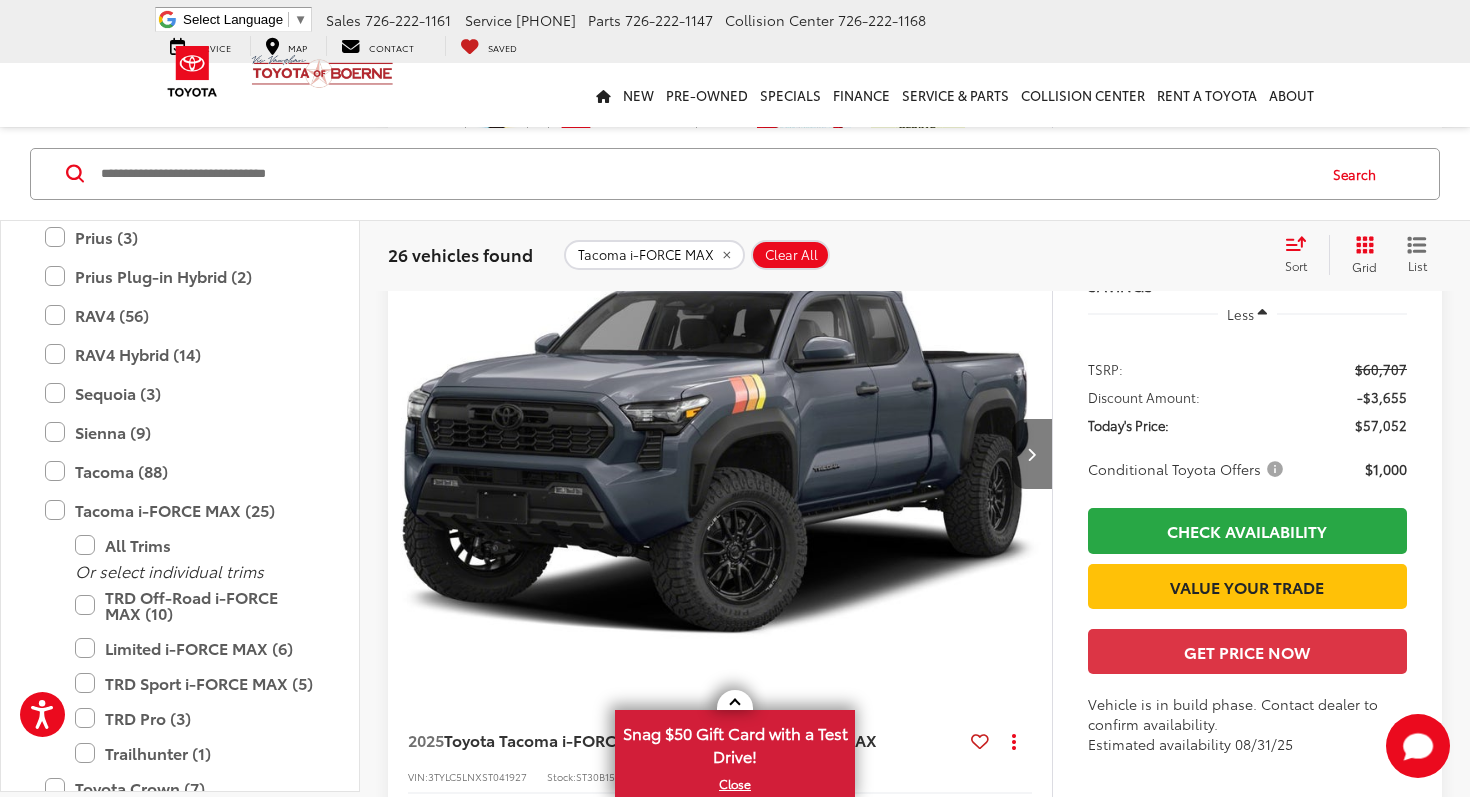click at bounding box center (1032, 454) 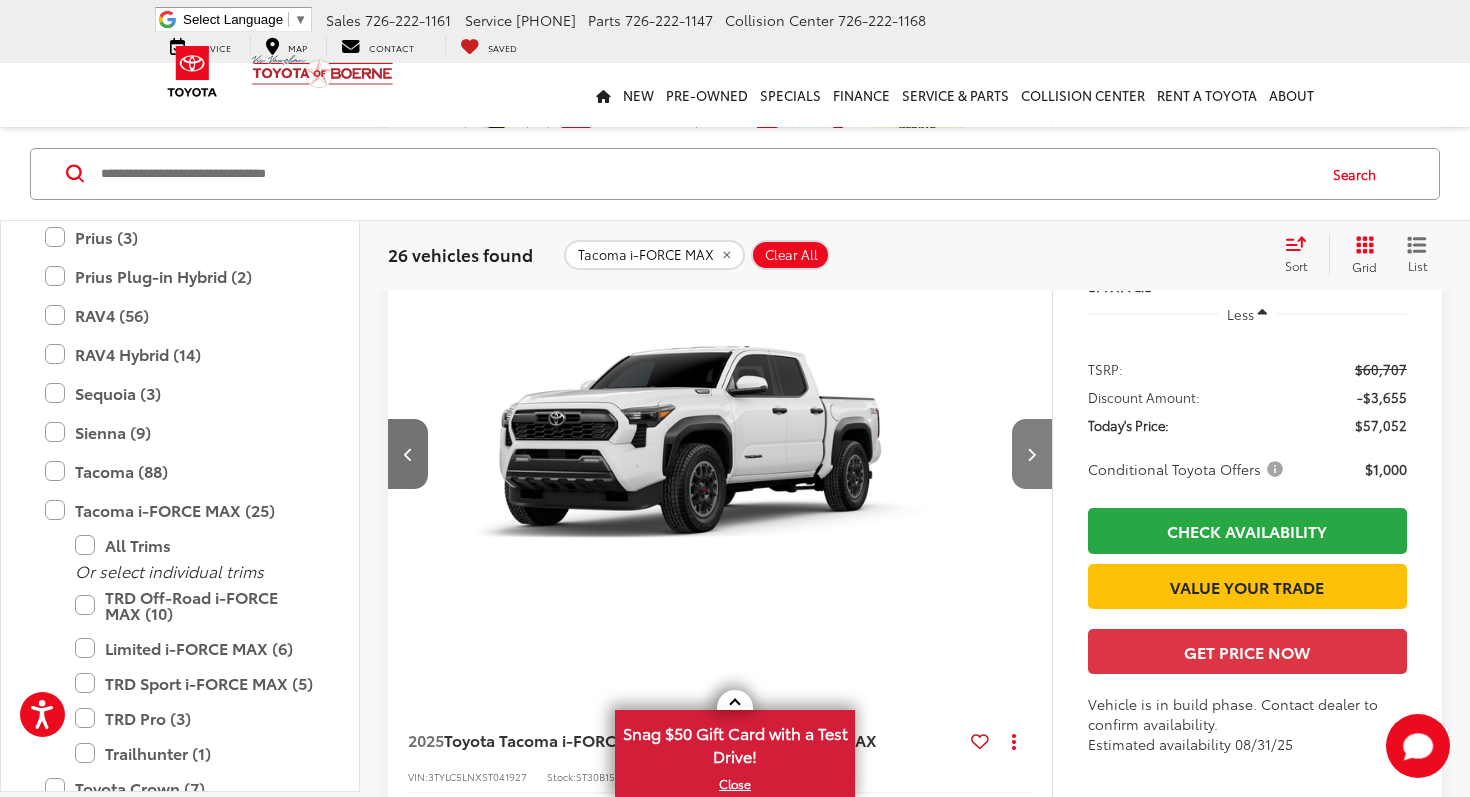 click at bounding box center [1032, 454] 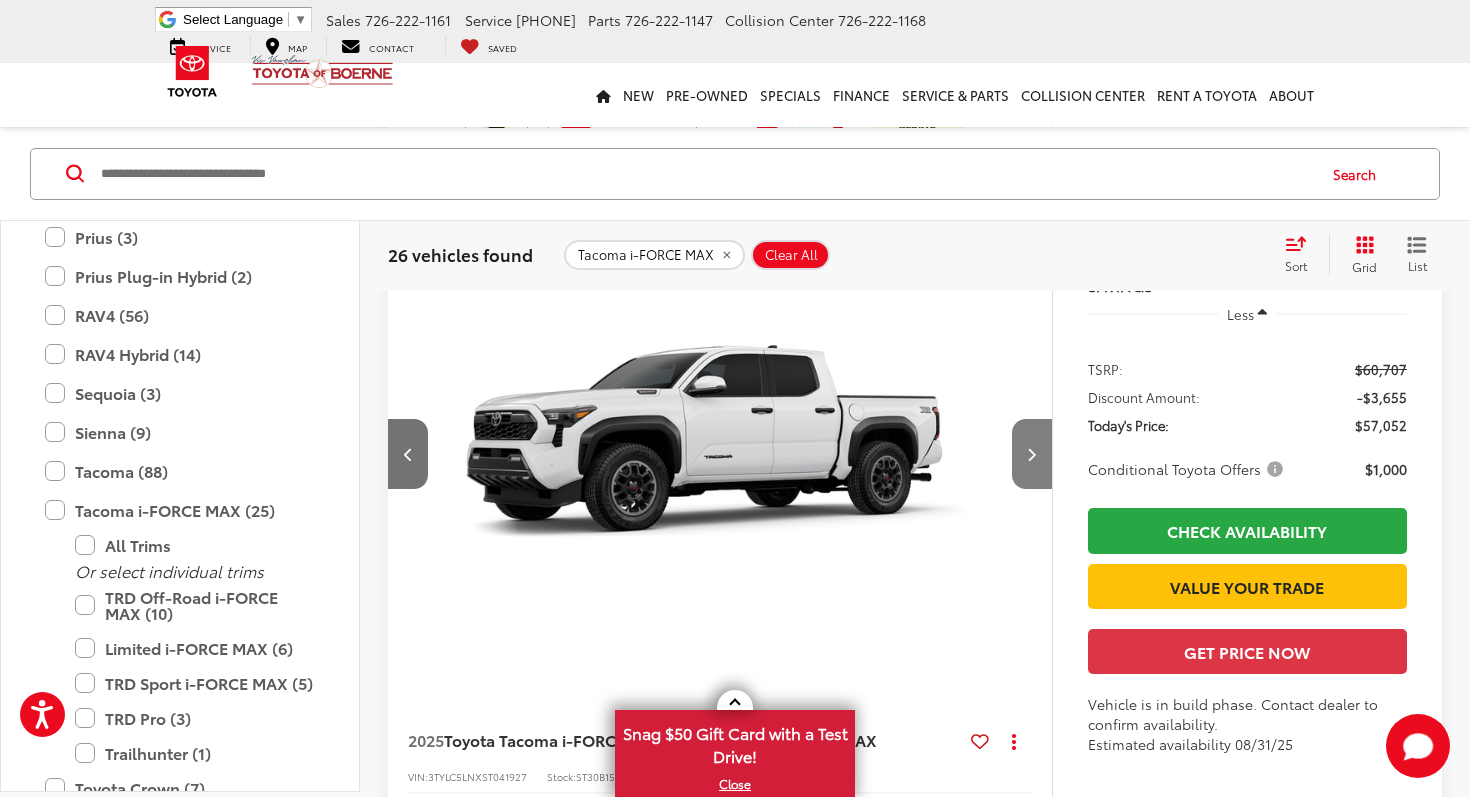 scroll, scrollTop: 0, scrollLeft: 1334, axis: horizontal 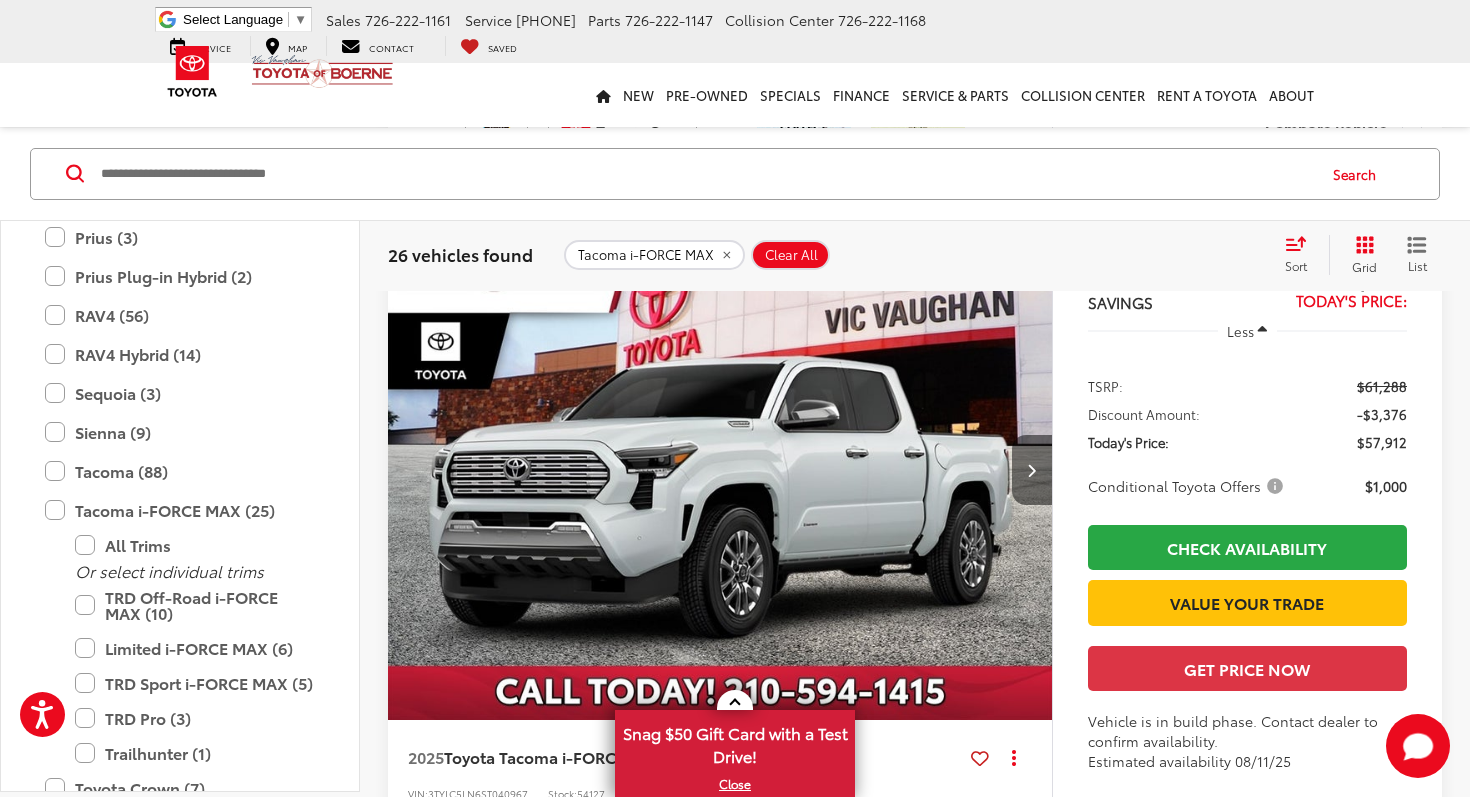 click at bounding box center [1032, 470] 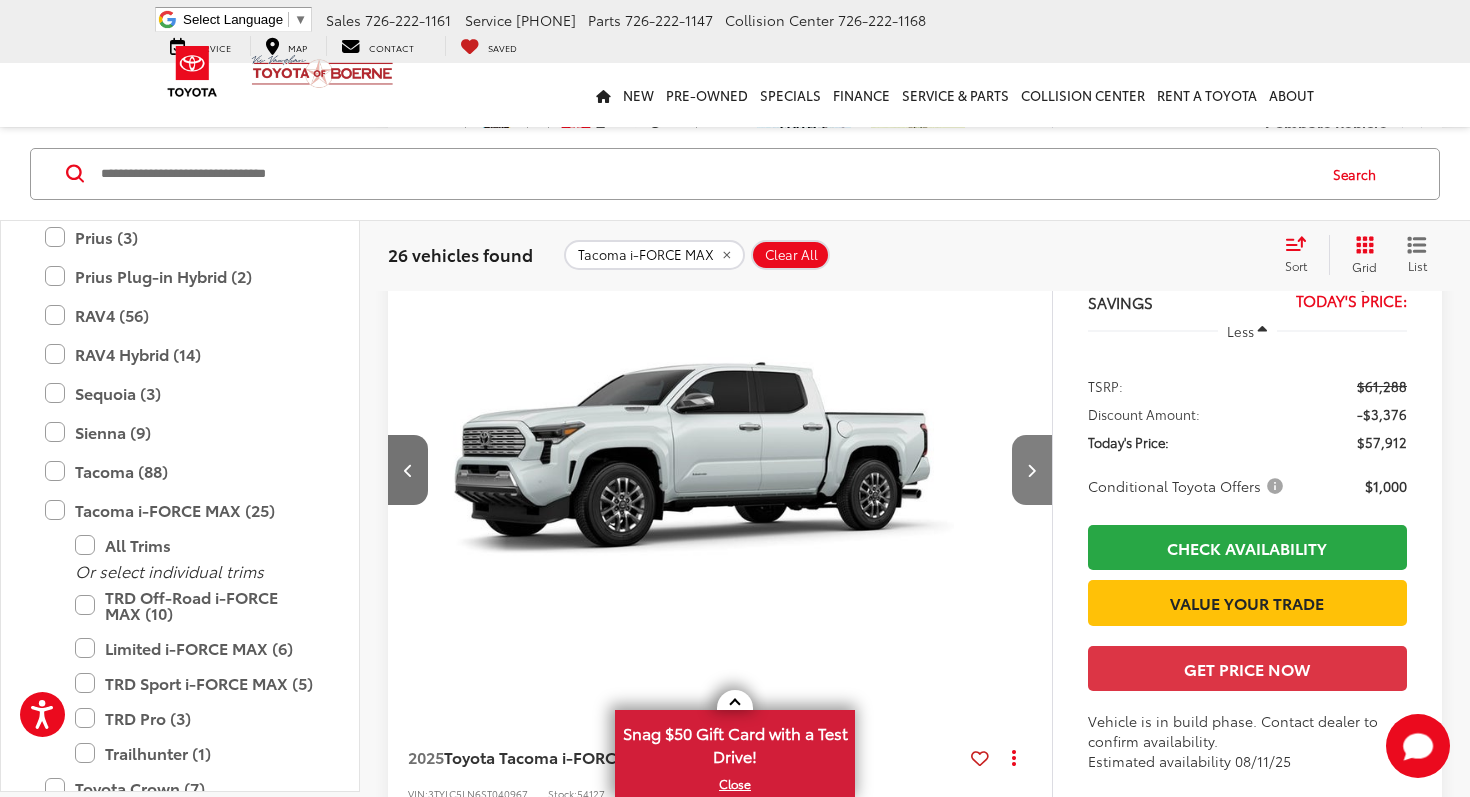 click at bounding box center (1032, 470) 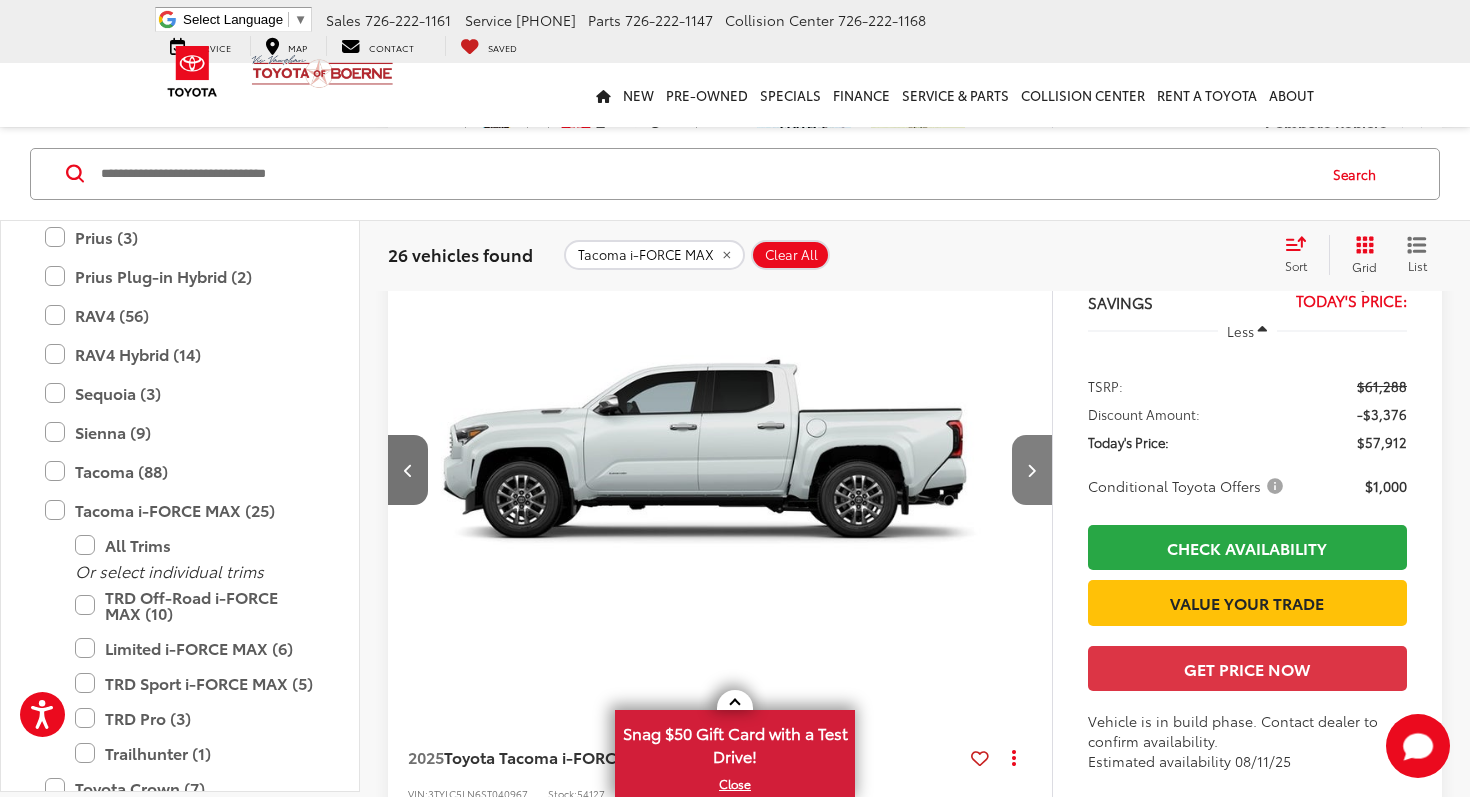click at bounding box center (1032, 470) 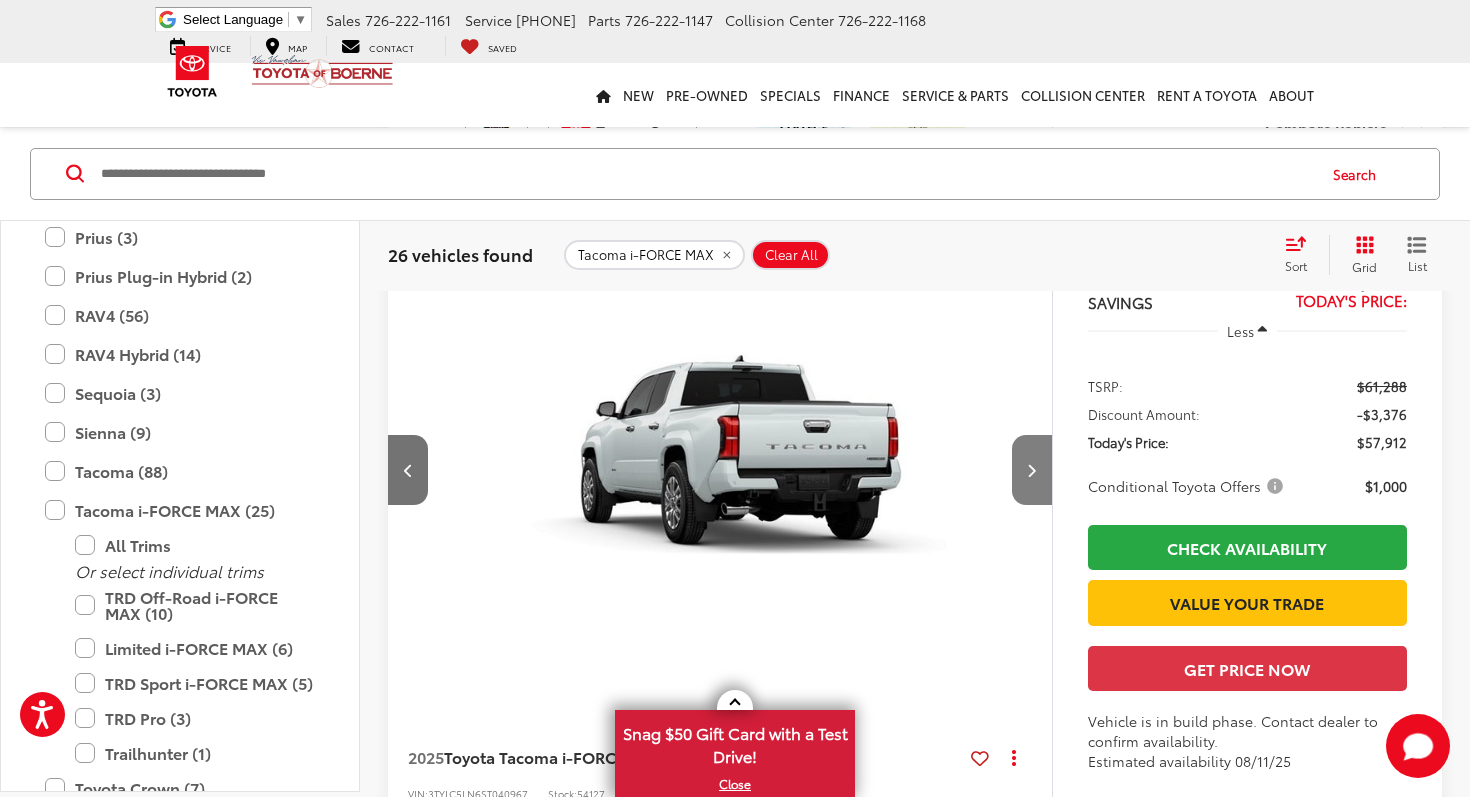 click at bounding box center (1032, 470) 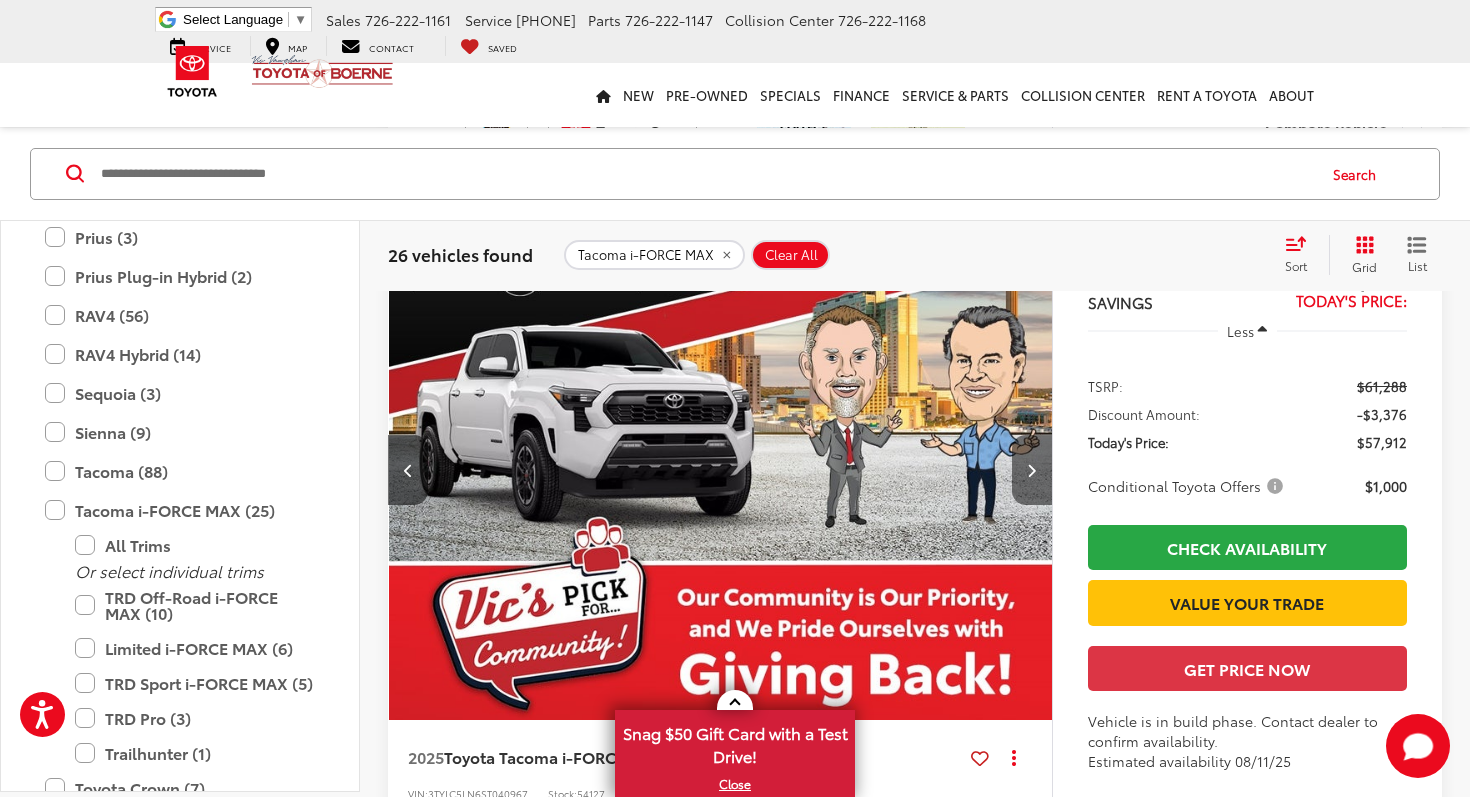 scroll, scrollTop: 0, scrollLeft: 2668, axis: horizontal 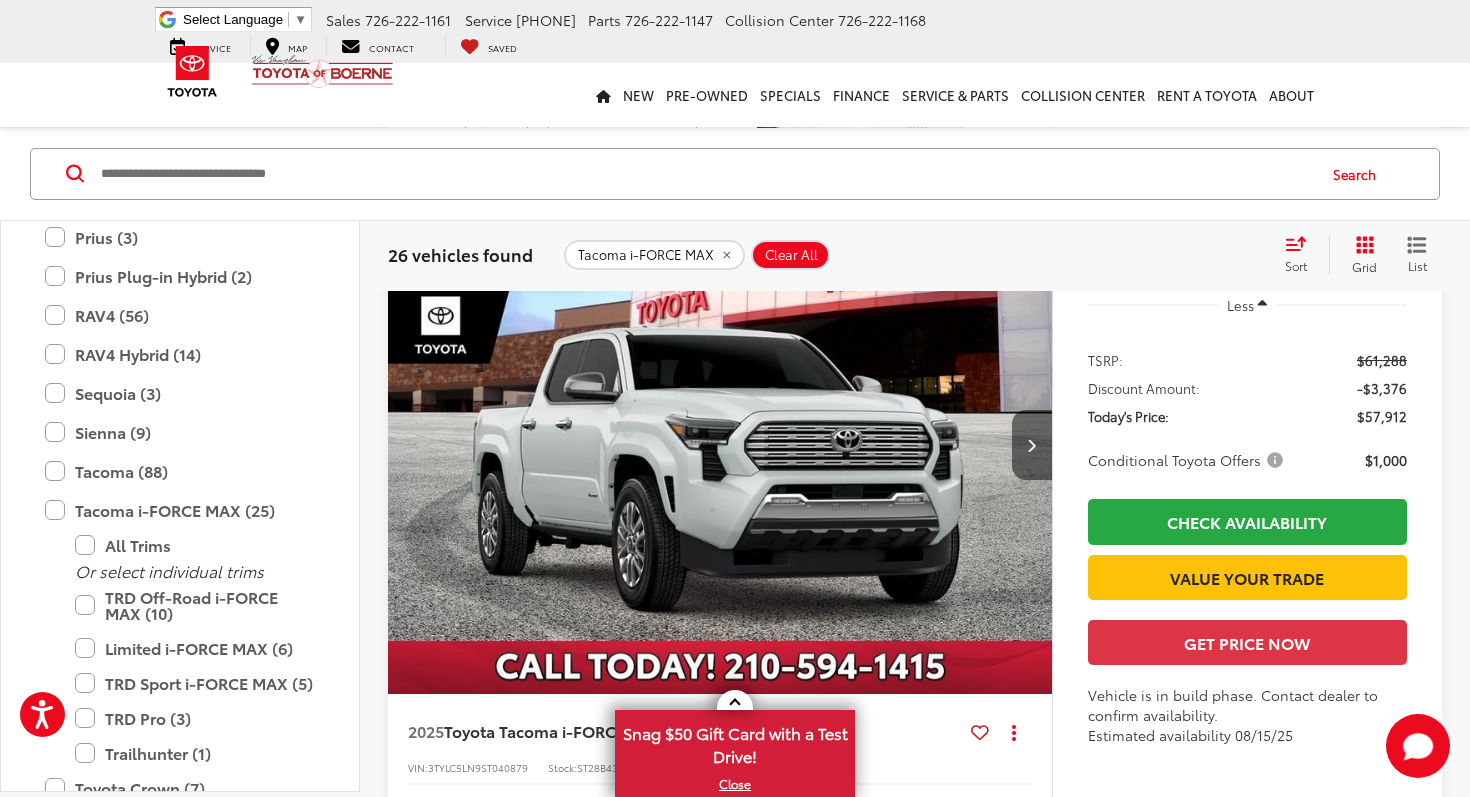 click at bounding box center [1032, 445] 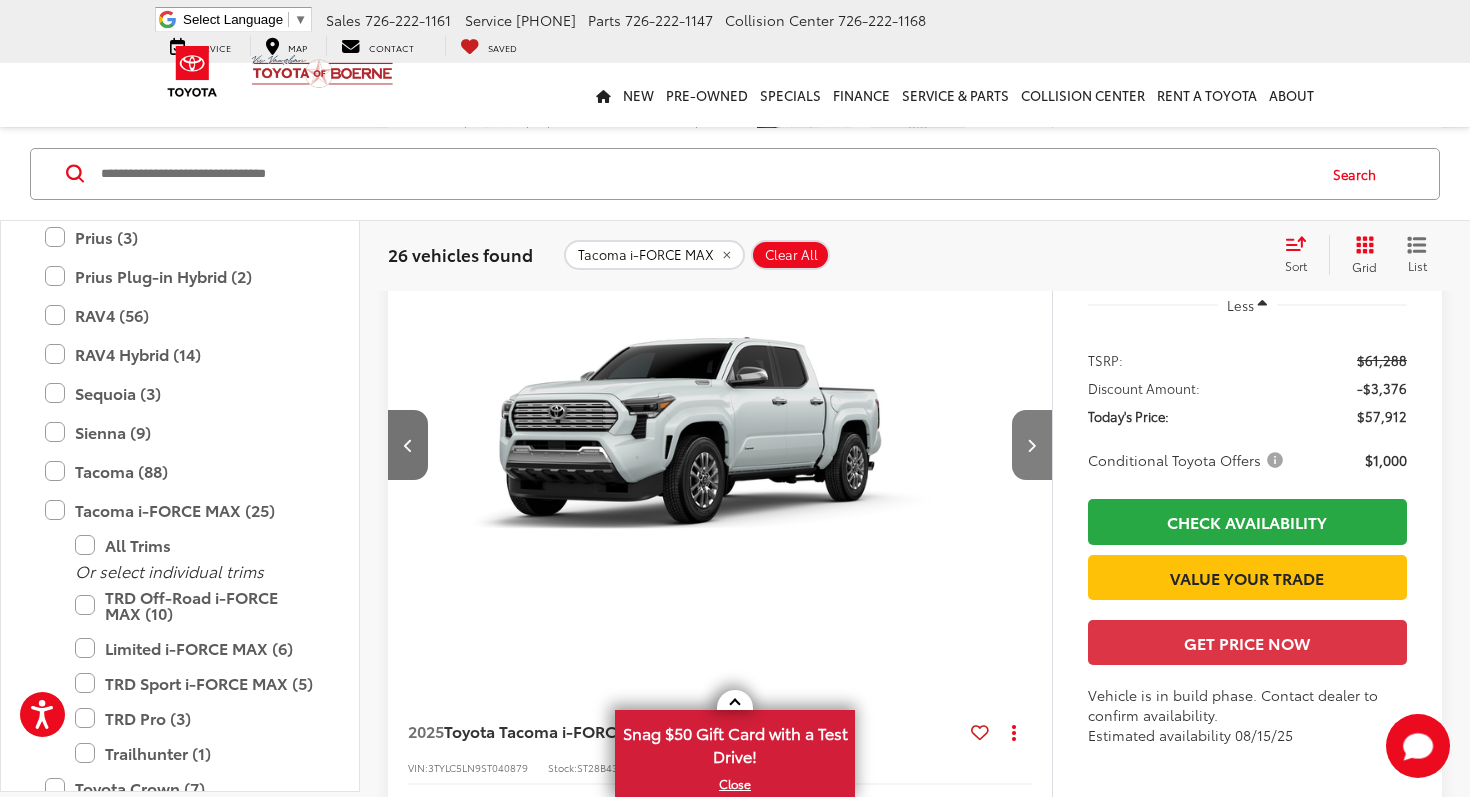 click at bounding box center (1032, 445) 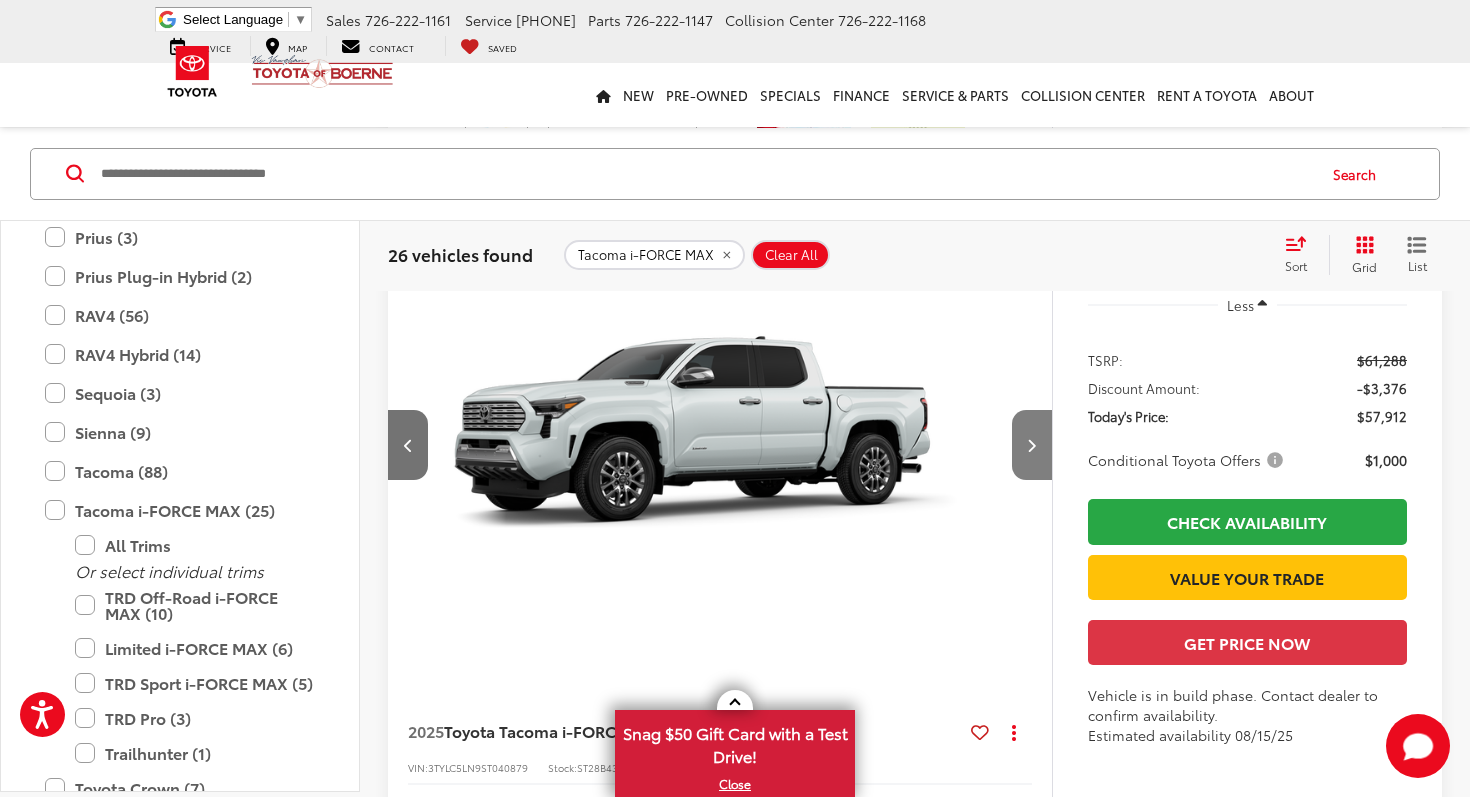 click at bounding box center (1032, 445) 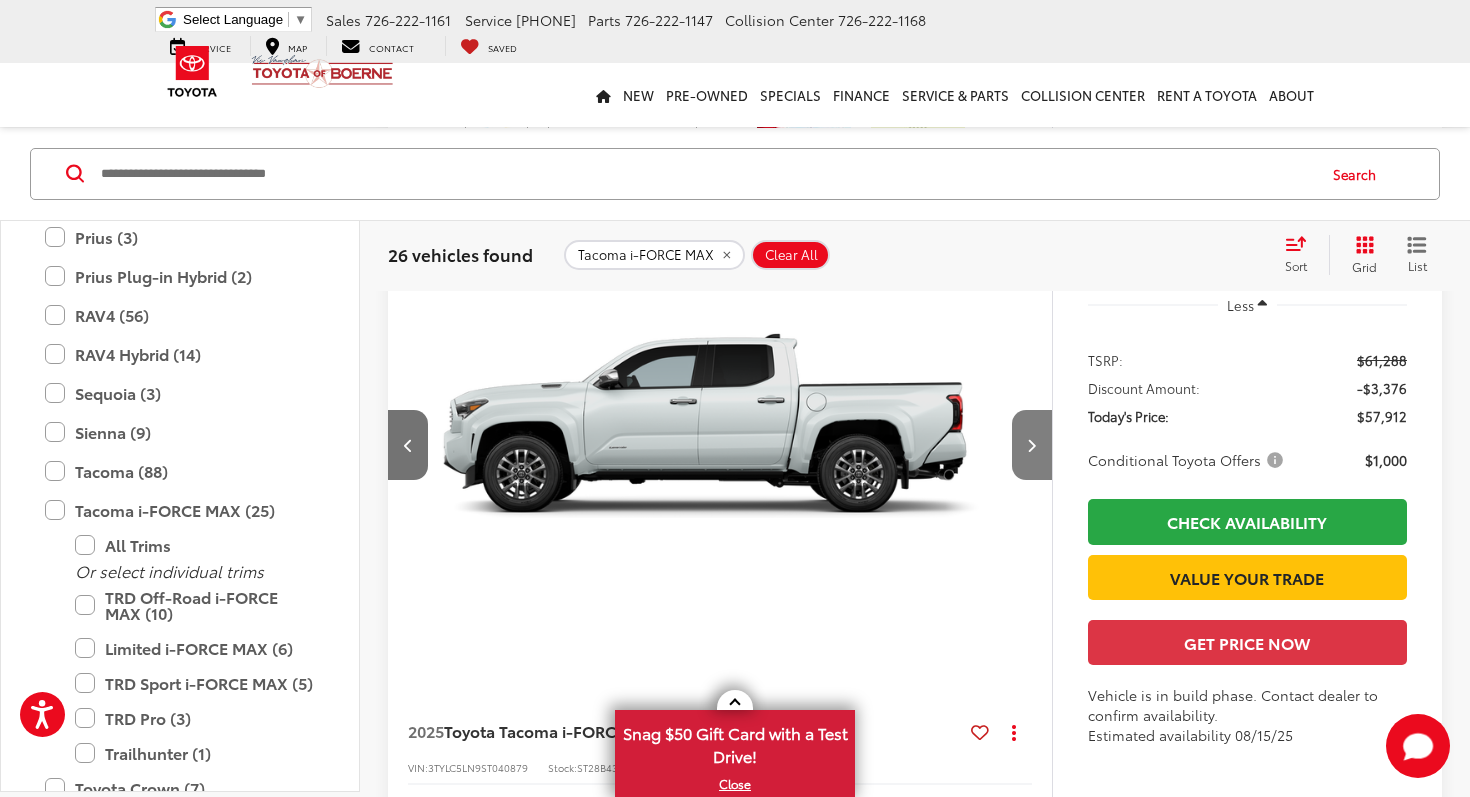 click at bounding box center [1032, 445] 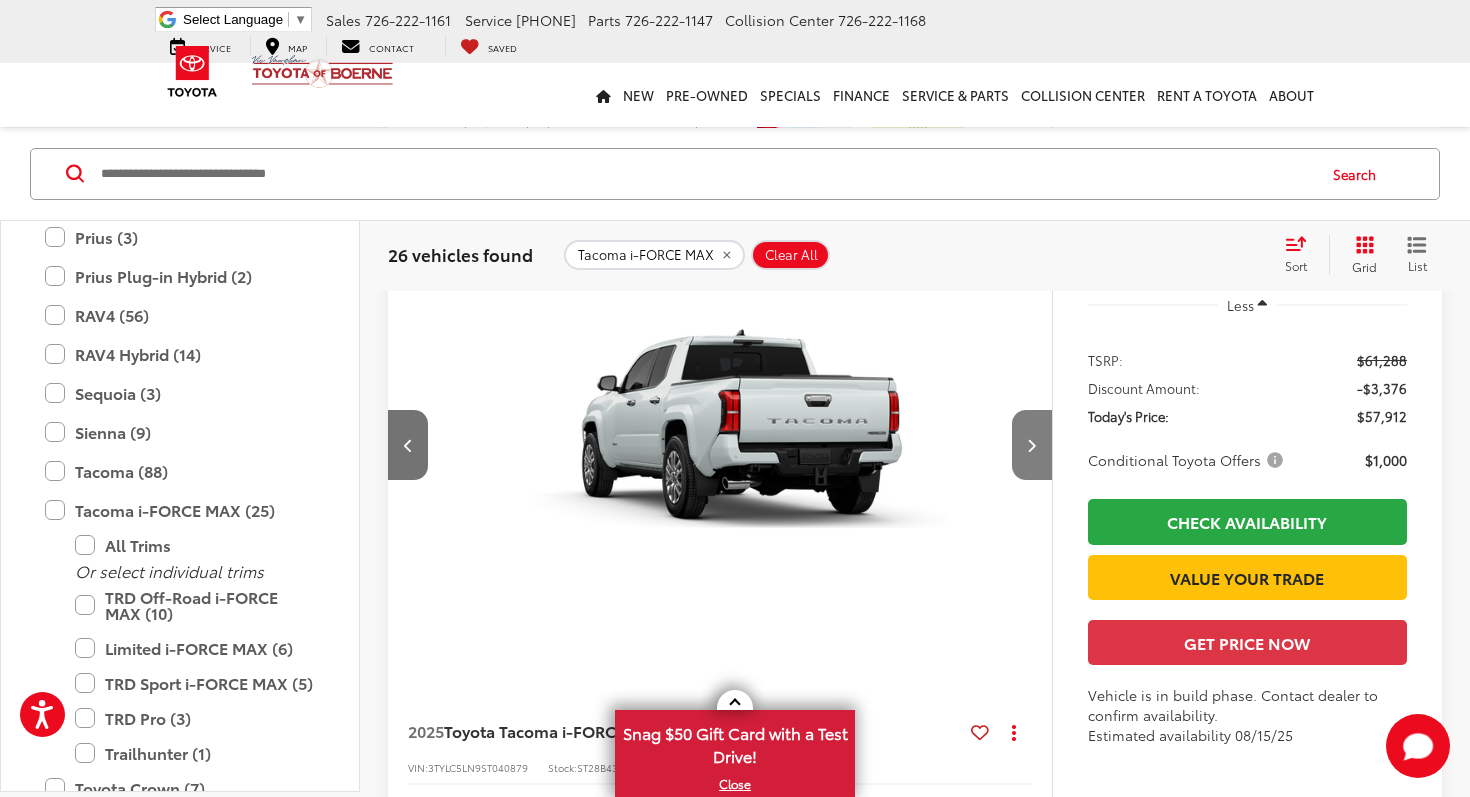 click at bounding box center (1032, 445) 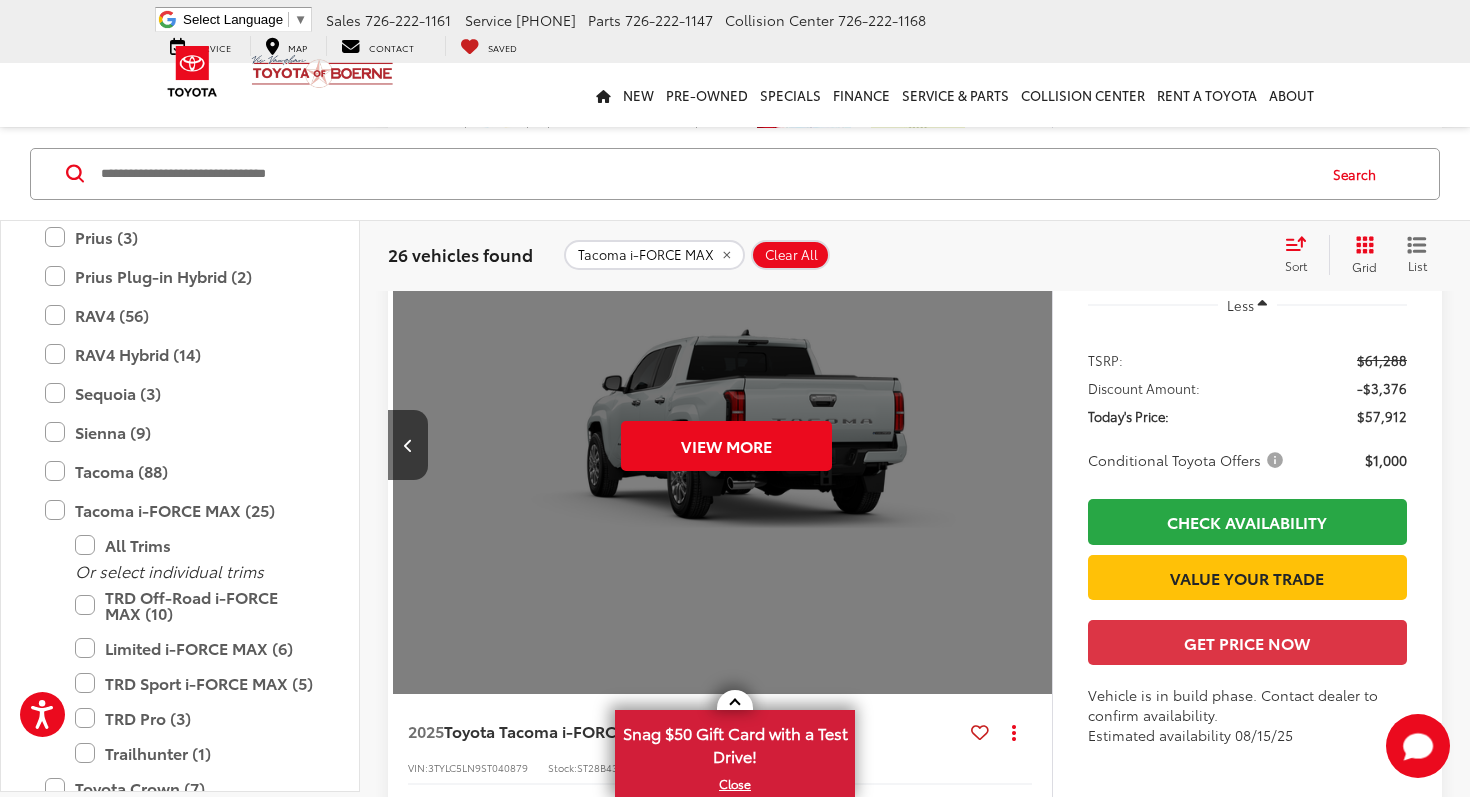 scroll, scrollTop: 0, scrollLeft: 3335, axis: horizontal 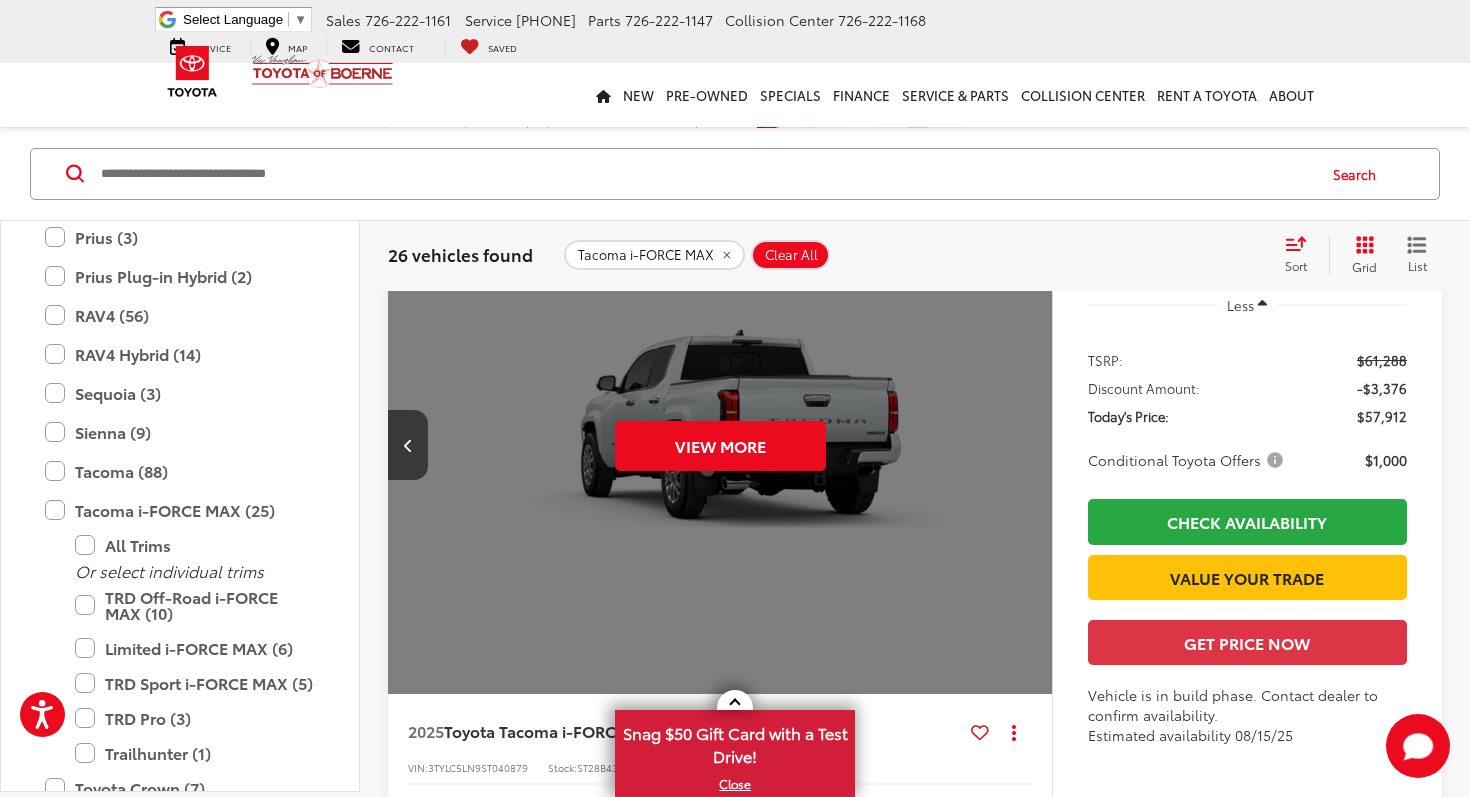 click on "View More" at bounding box center [720, 445] 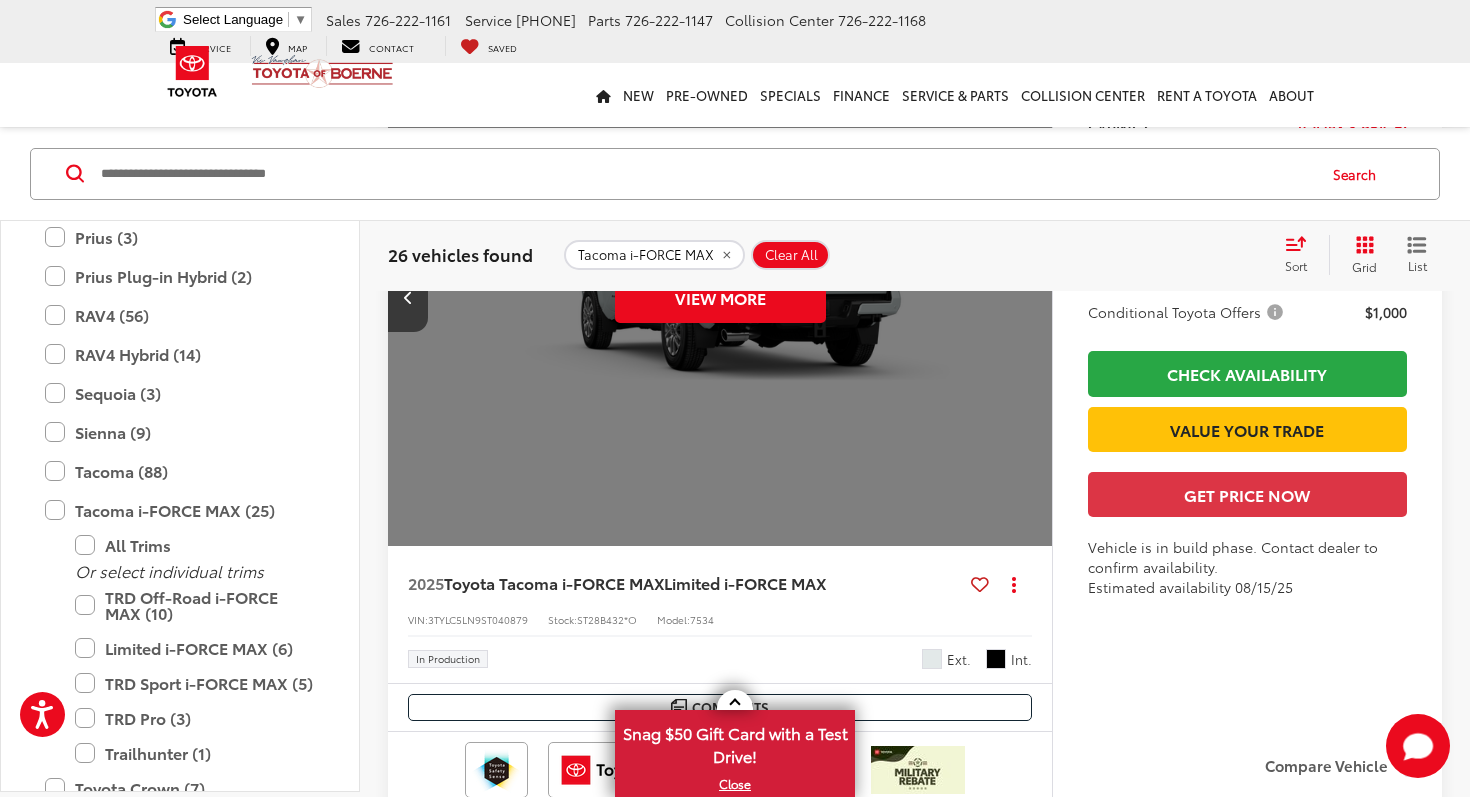 scroll, scrollTop: 8951, scrollLeft: 0, axis: vertical 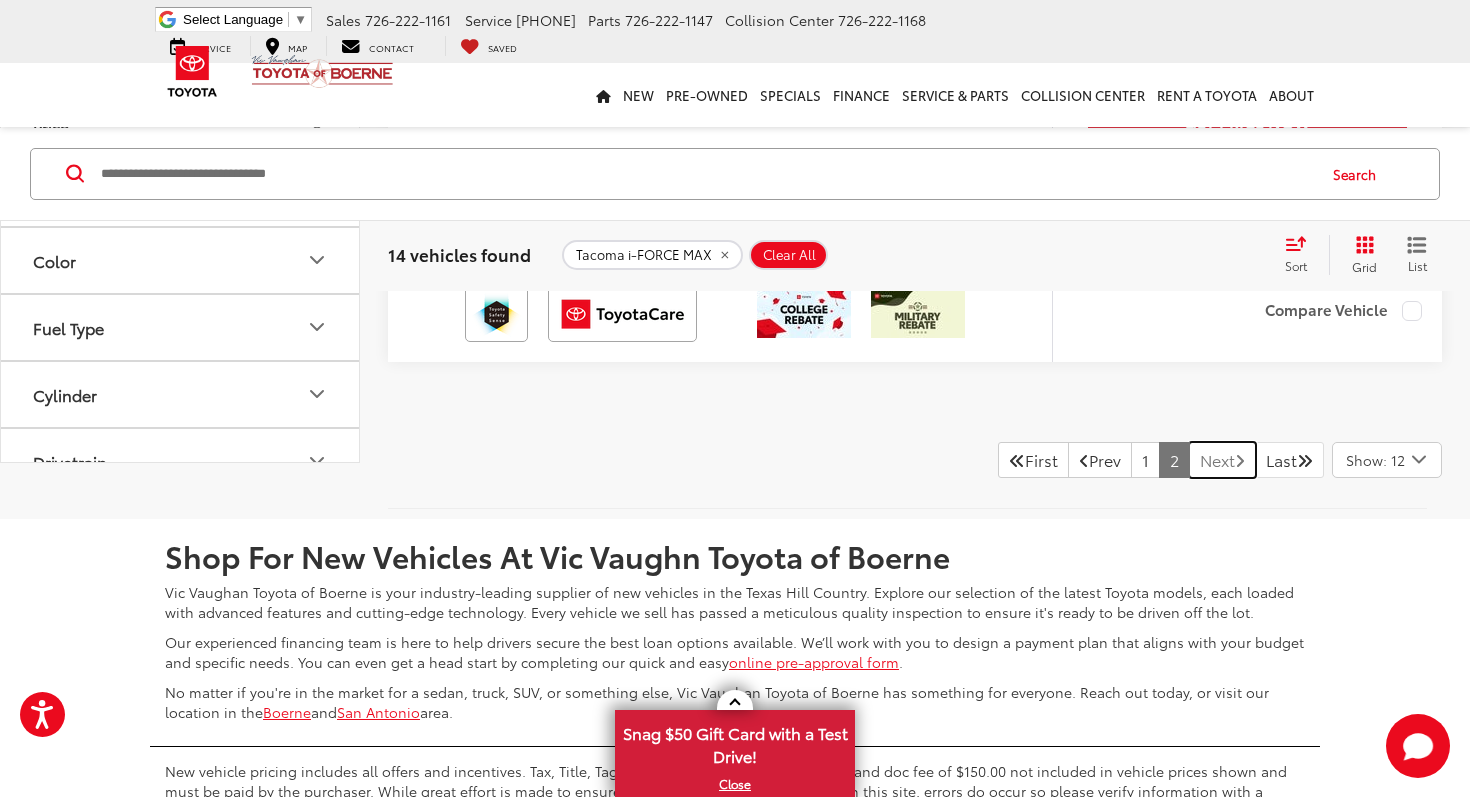 click on "Next" at bounding box center [1222, 460] 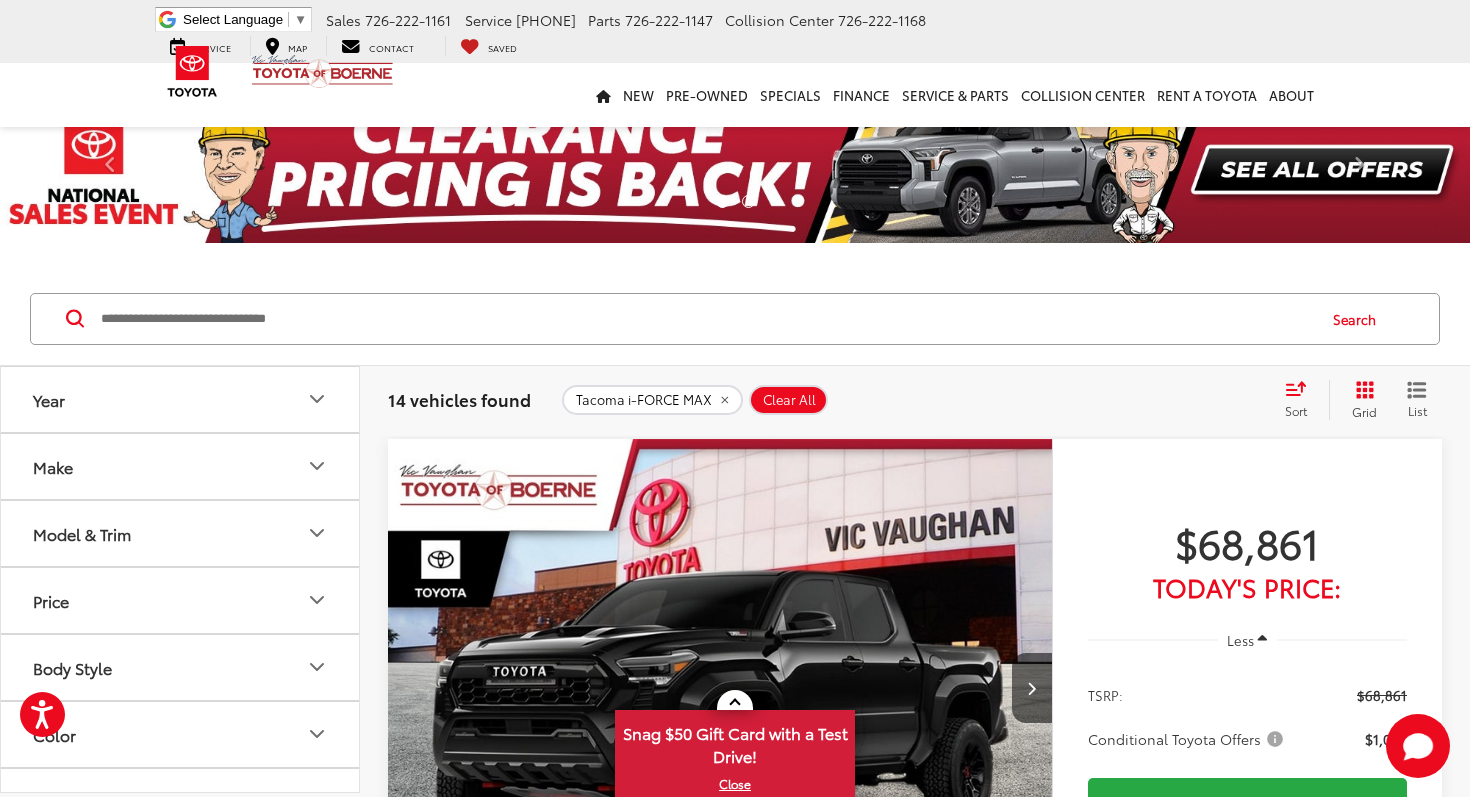 scroll, scrollTop: 0, scrollLeft: 0, axis: both 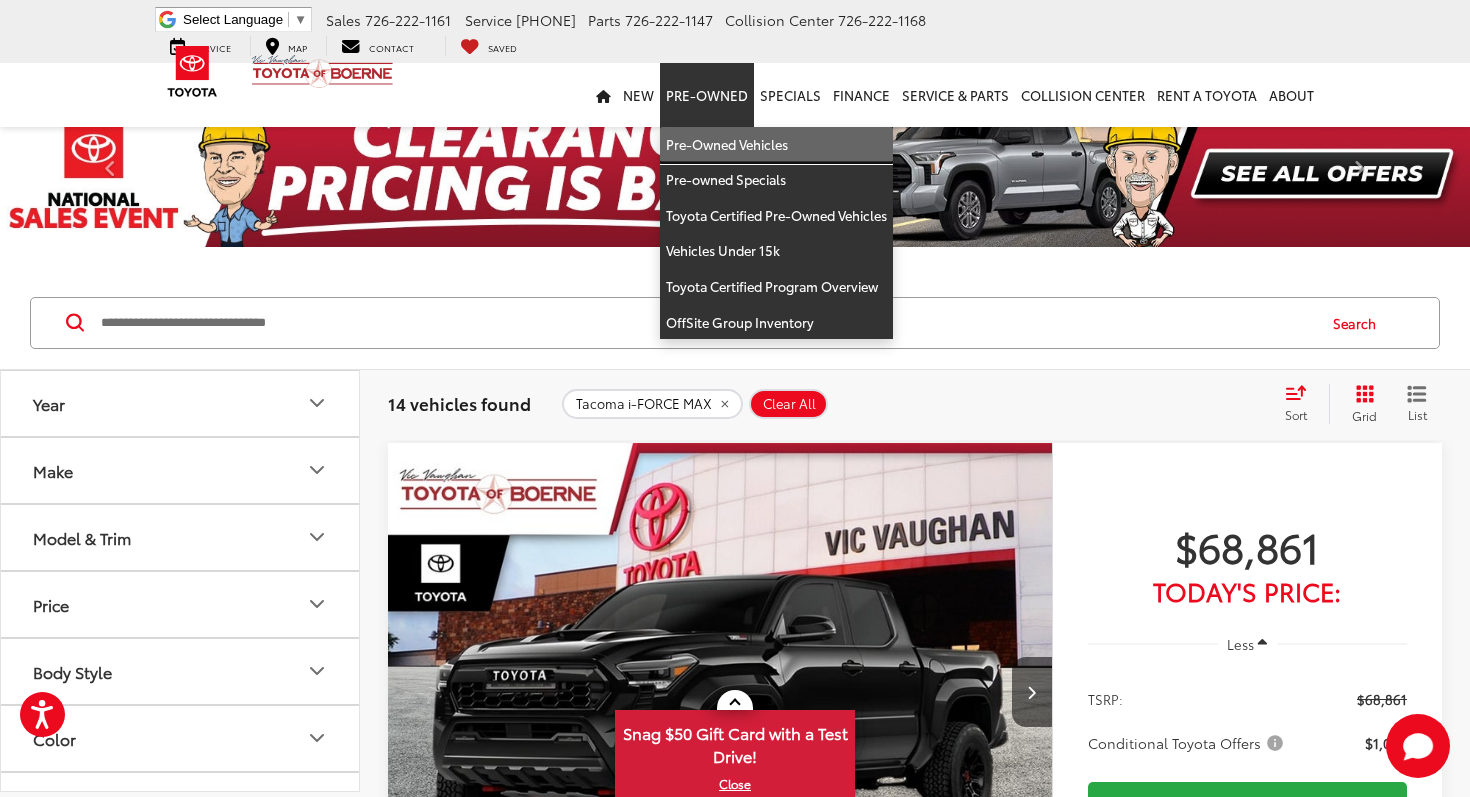 click on "Pre-Owned Vehicles" at bounding box center [776, 145] 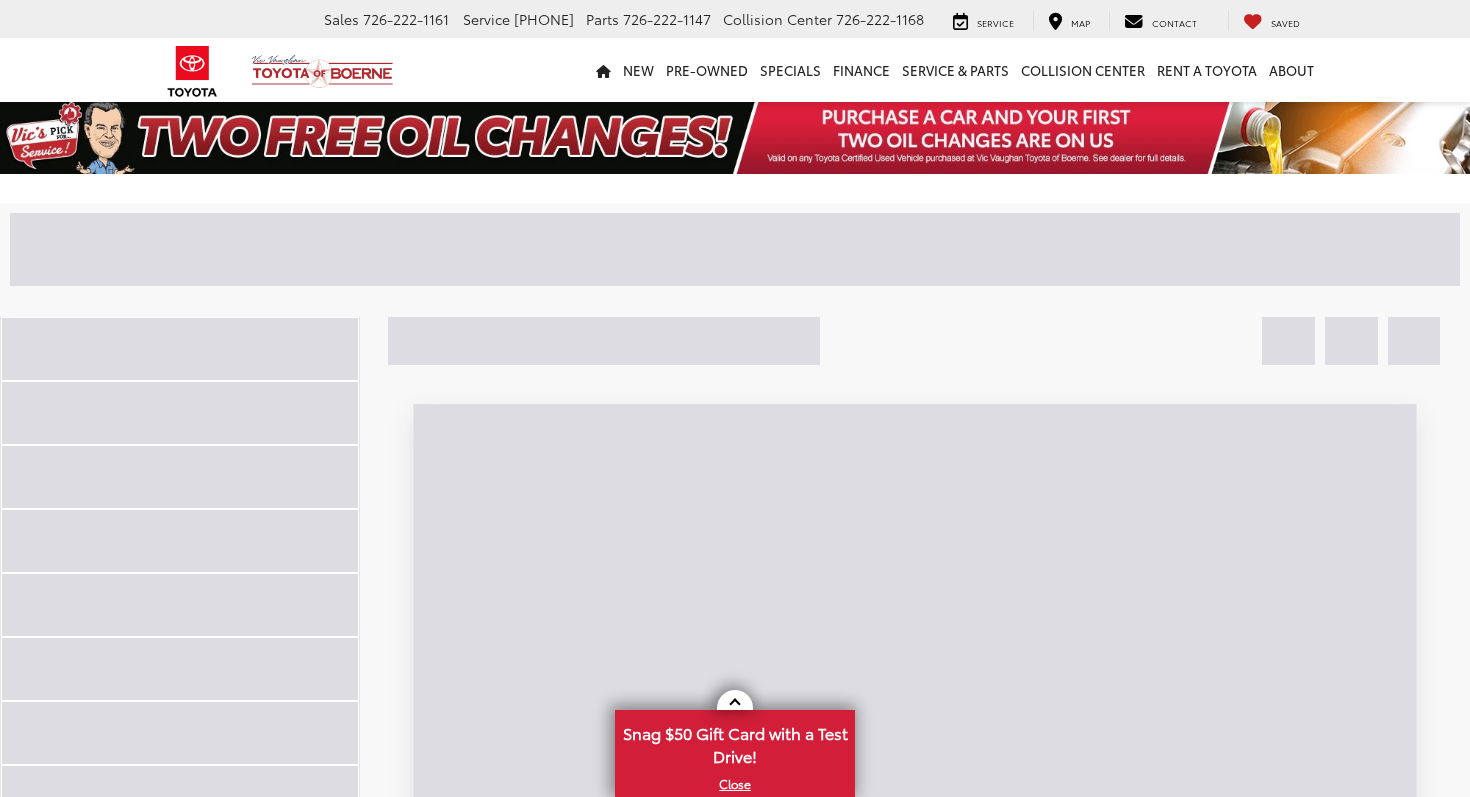 scroll, scrollTop: 0, scrollLeft: 0, axis: both 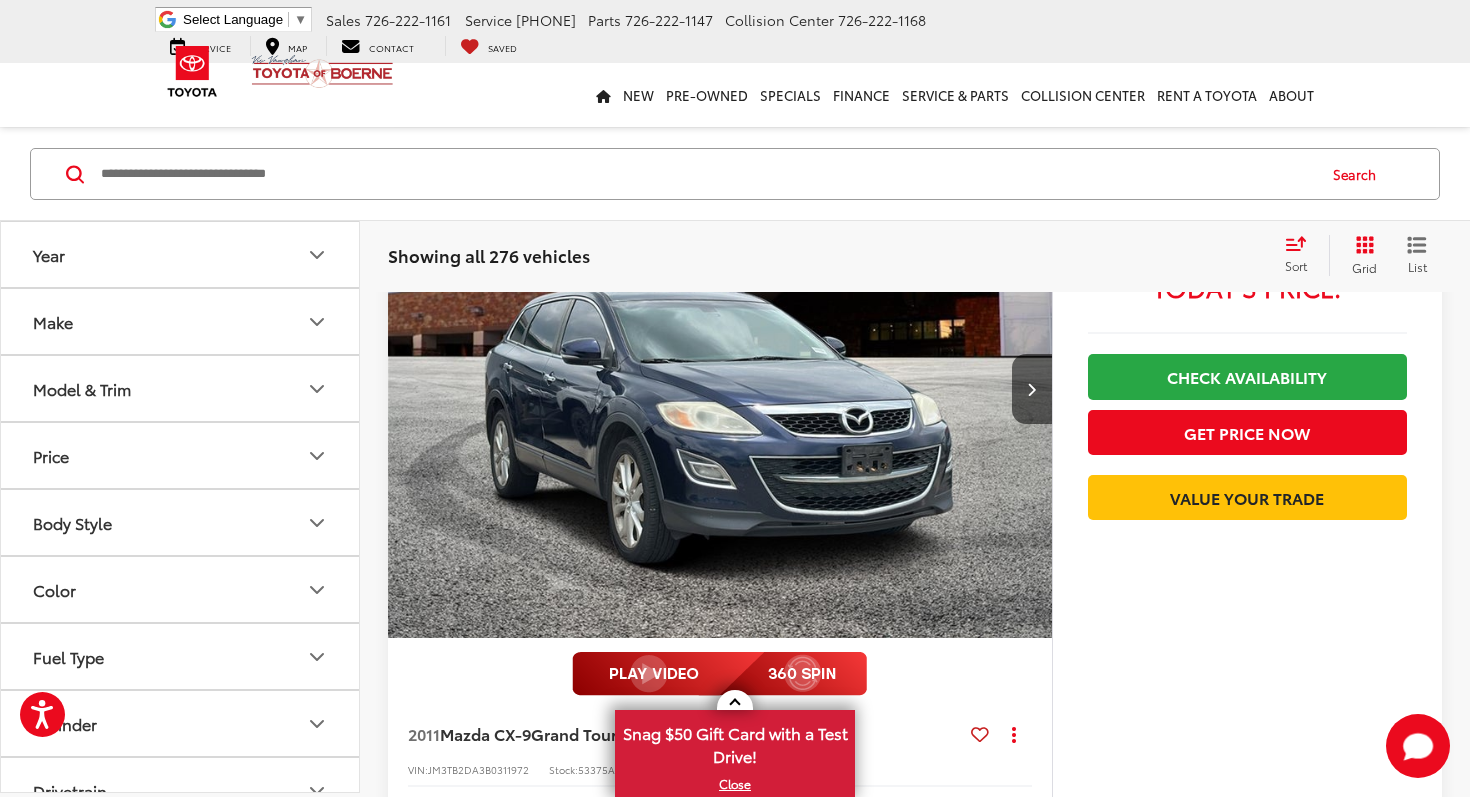 click on "Model & Trim" at bounding box center [181, 388] 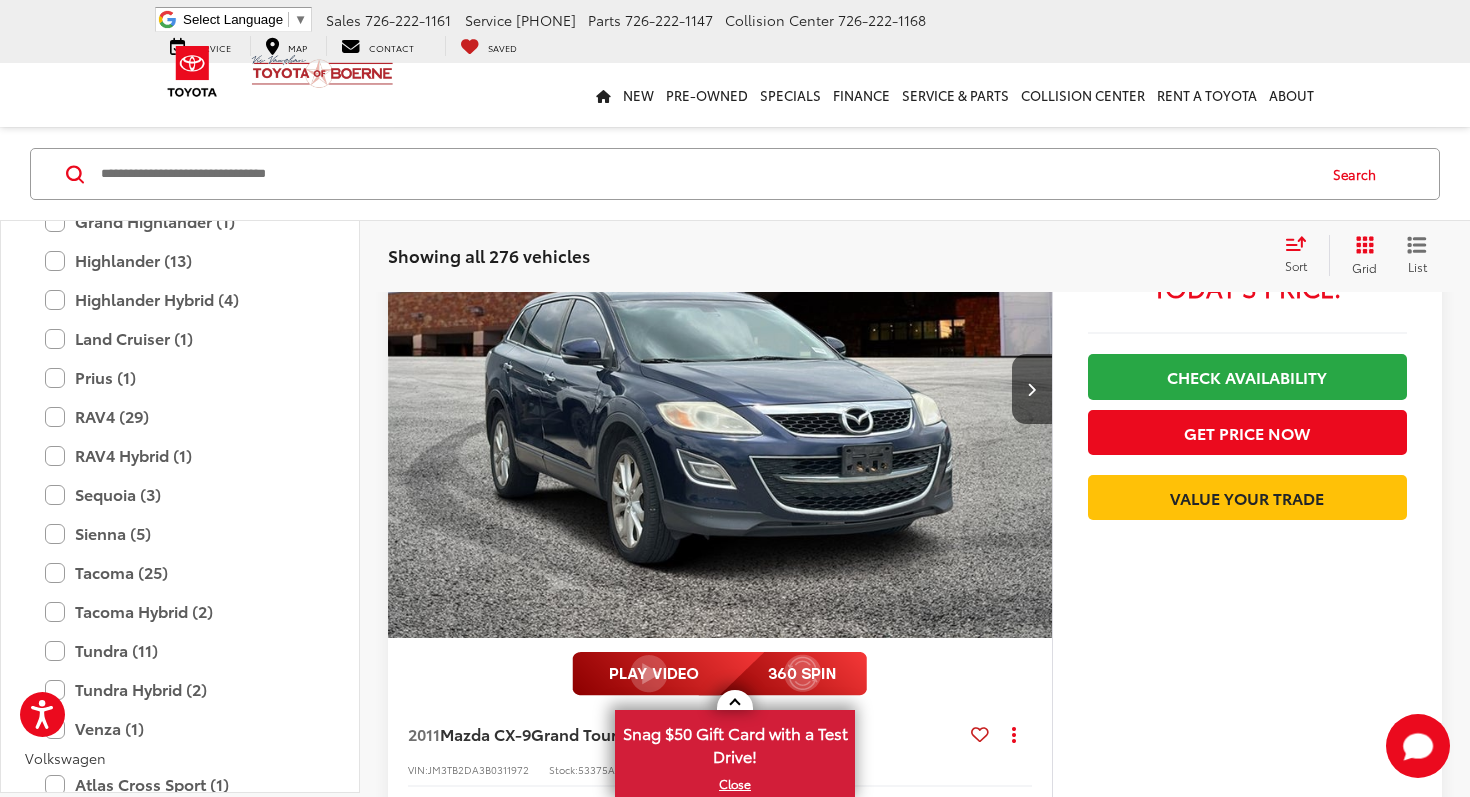 scroll, scrollTop: 2547, scrollLeft: 0, axis: vertical 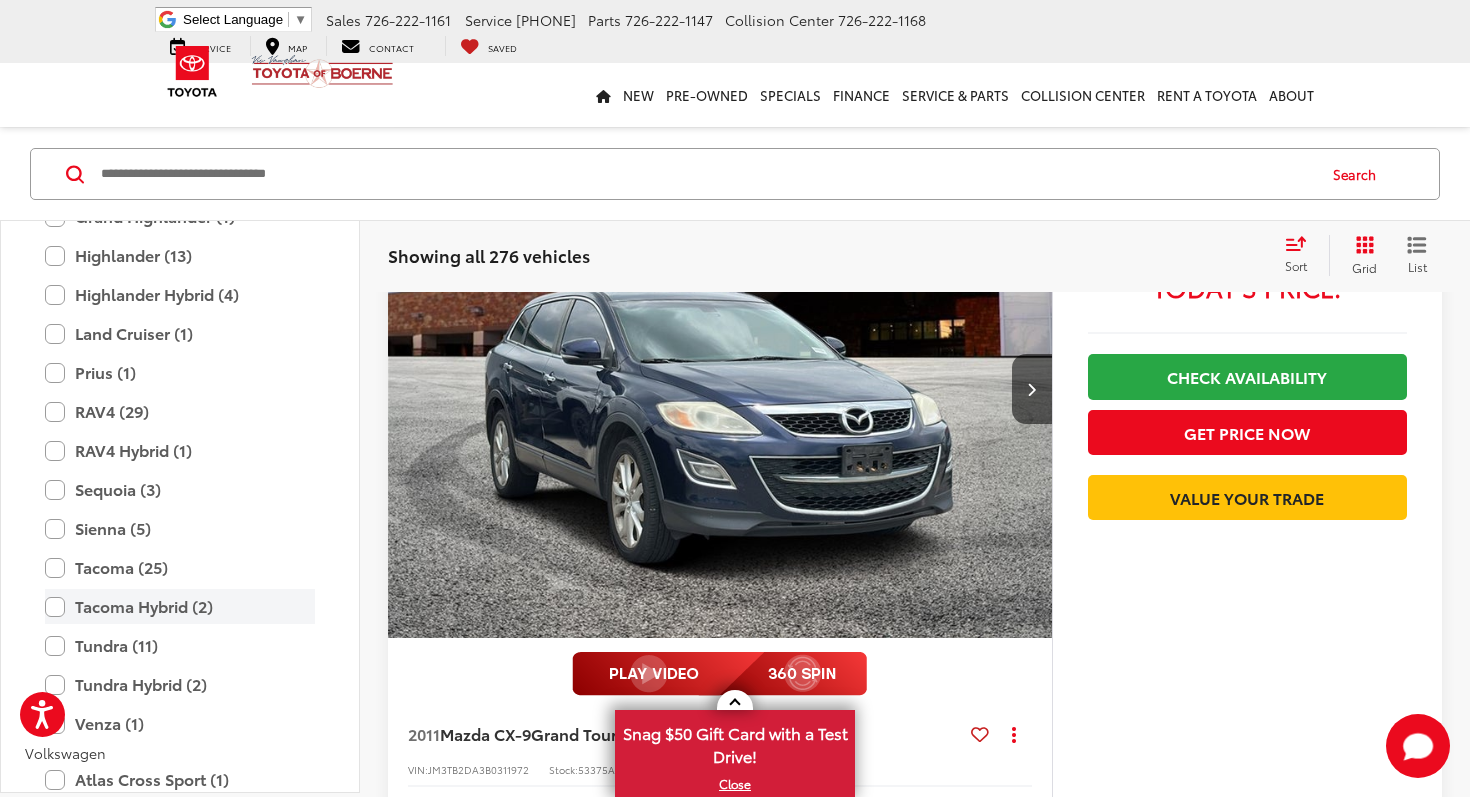 click on "Tacoma Hybrid (2)" at bounding box center [180, 606] 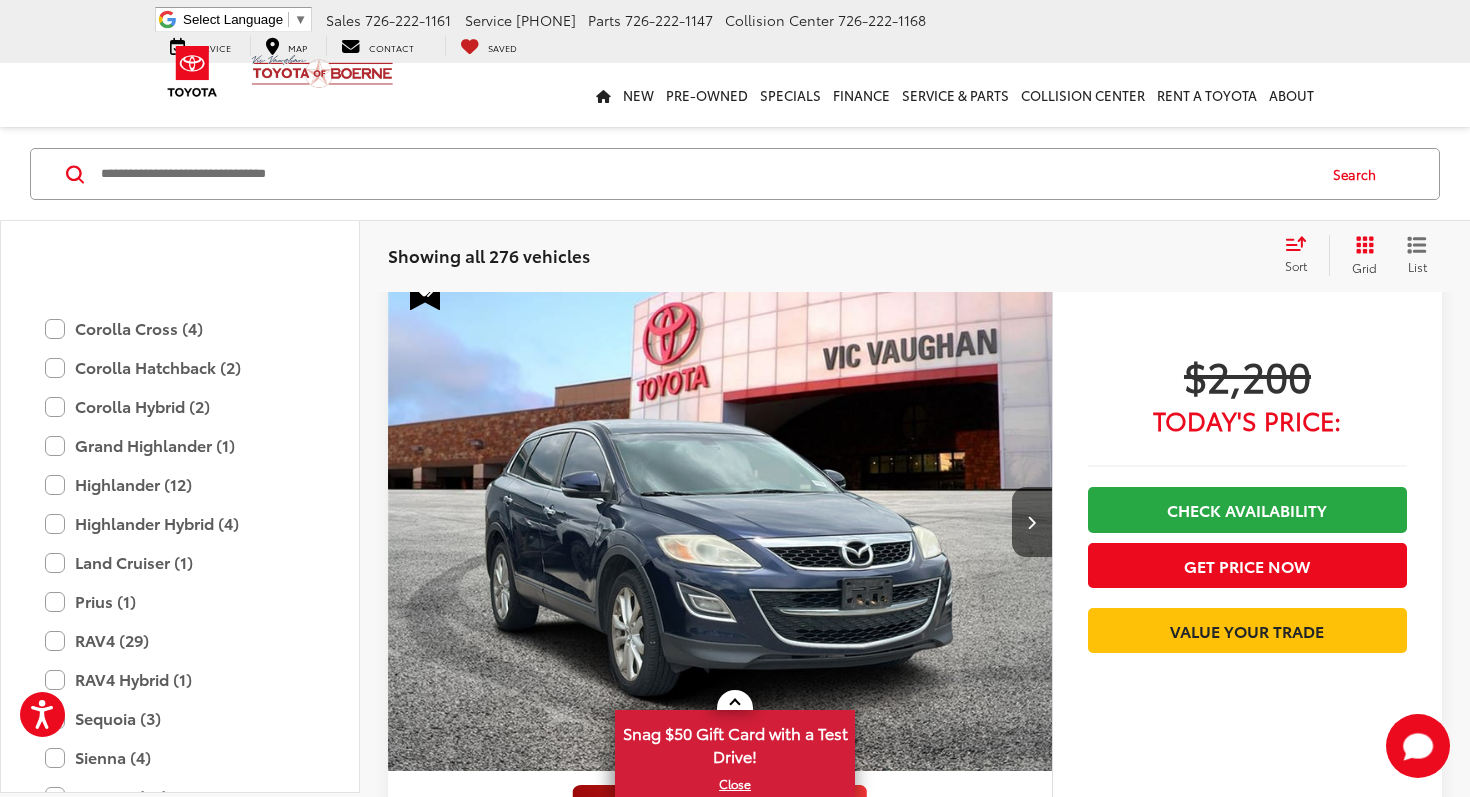 scroll, scrollTop: 76, scrollLeft: 0, axis: vertical 